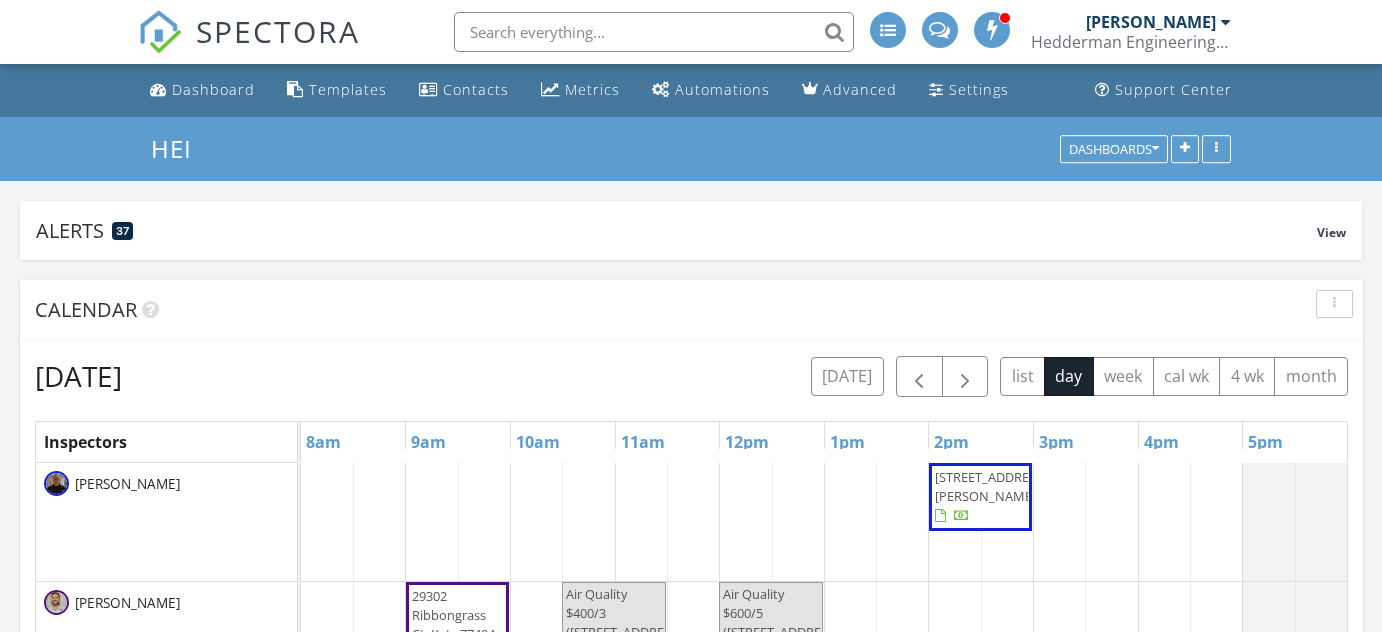 scroll, scrollTop: 1181, scrollLeft: 0, axis: vertical 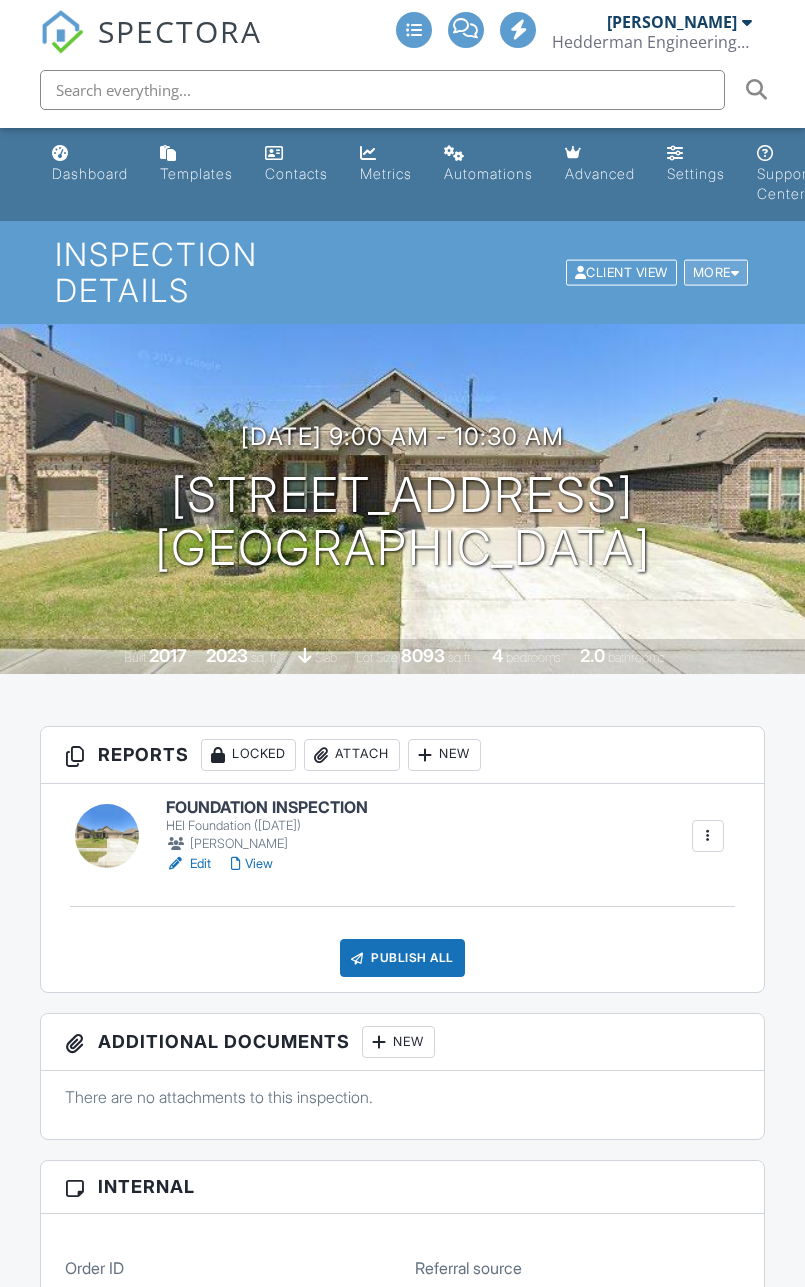 click at bounding box center [735, 272] 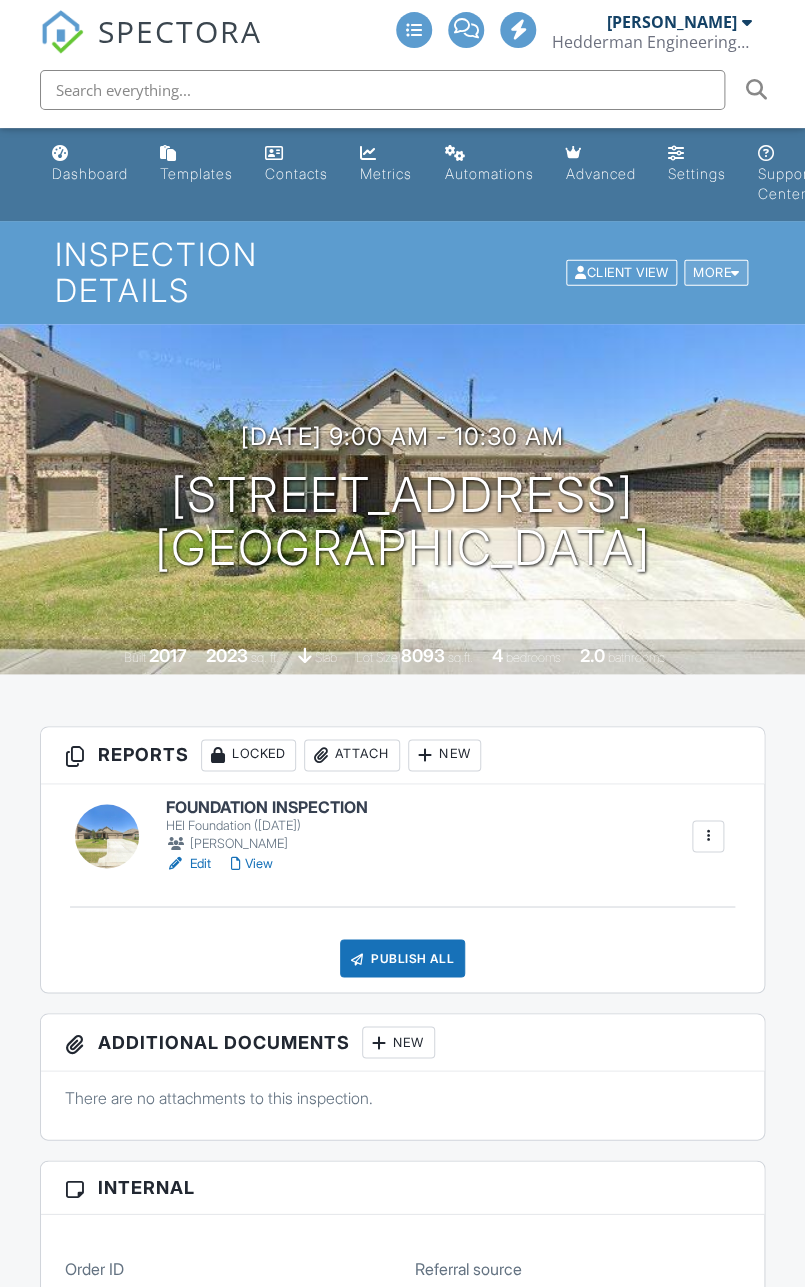 scroll, scrollTop: 0, scrollLeft: 0, axis: both 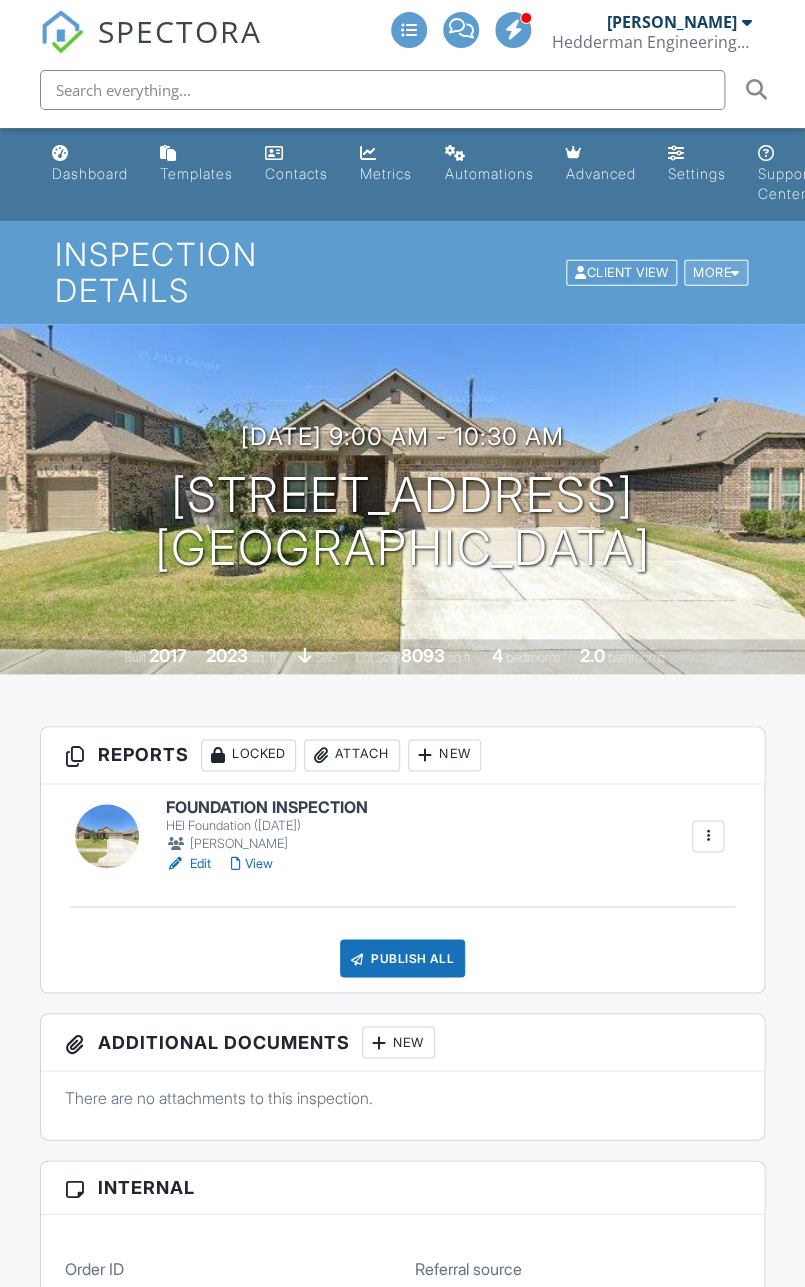 click at bounding box center [735, 272] 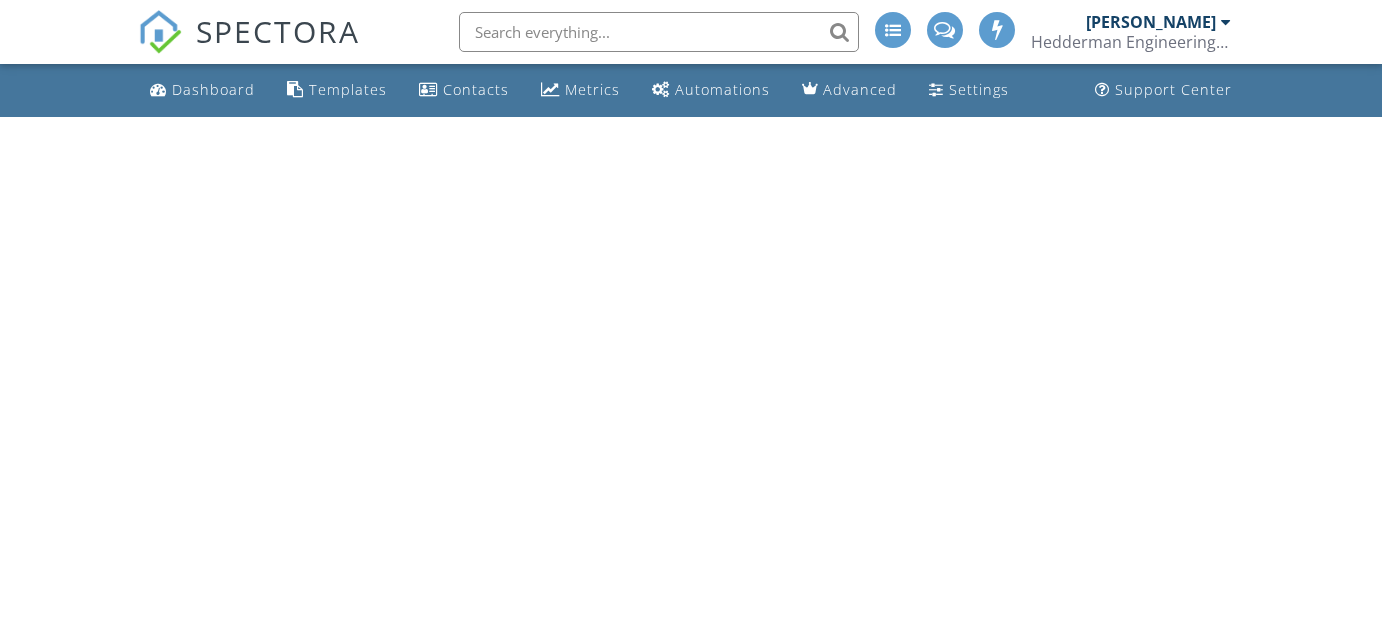 scroll, scrollTop: 0, scrollLeft: 0, axis: both 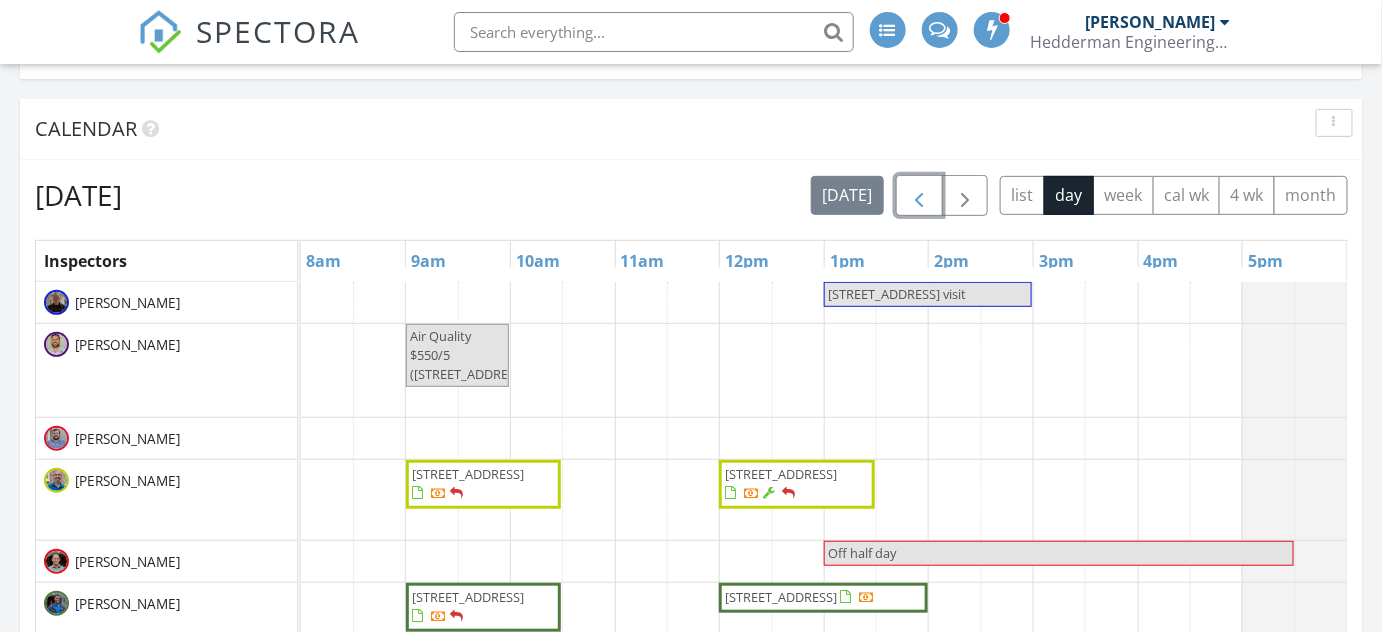 click at bounding box center [919, 196] 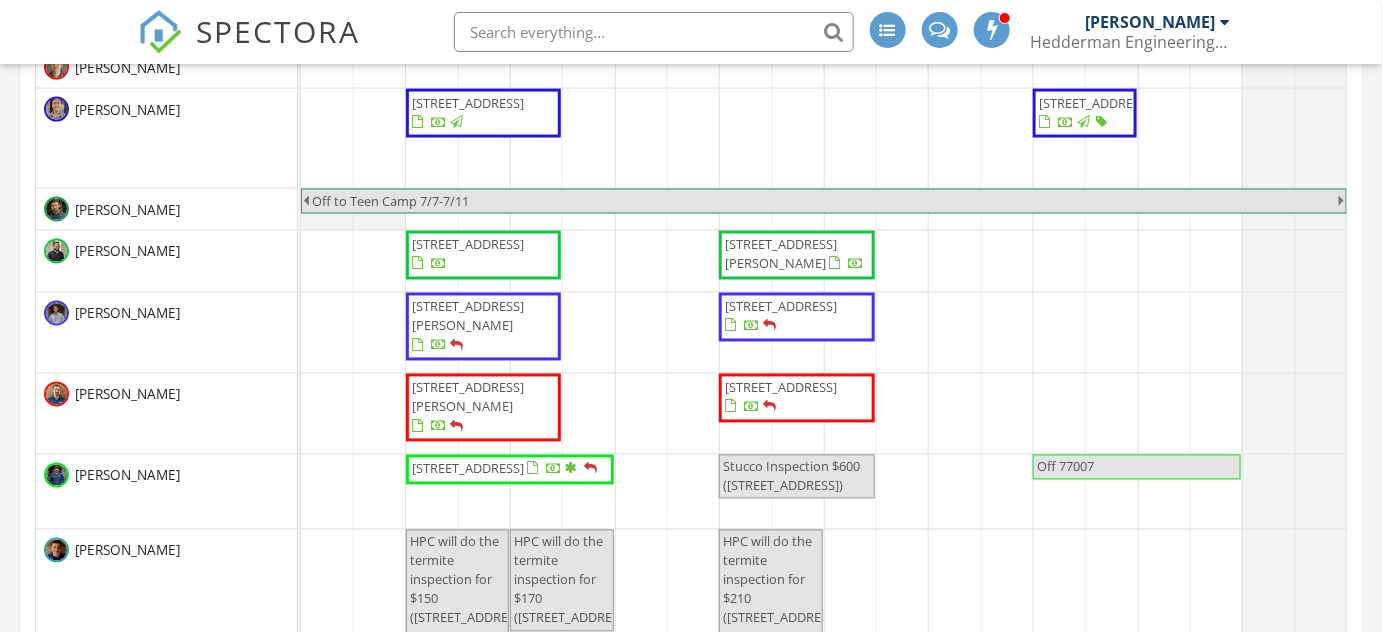 scroll, scrollTop: 1060, scrollLeft: 0, axis: vertical 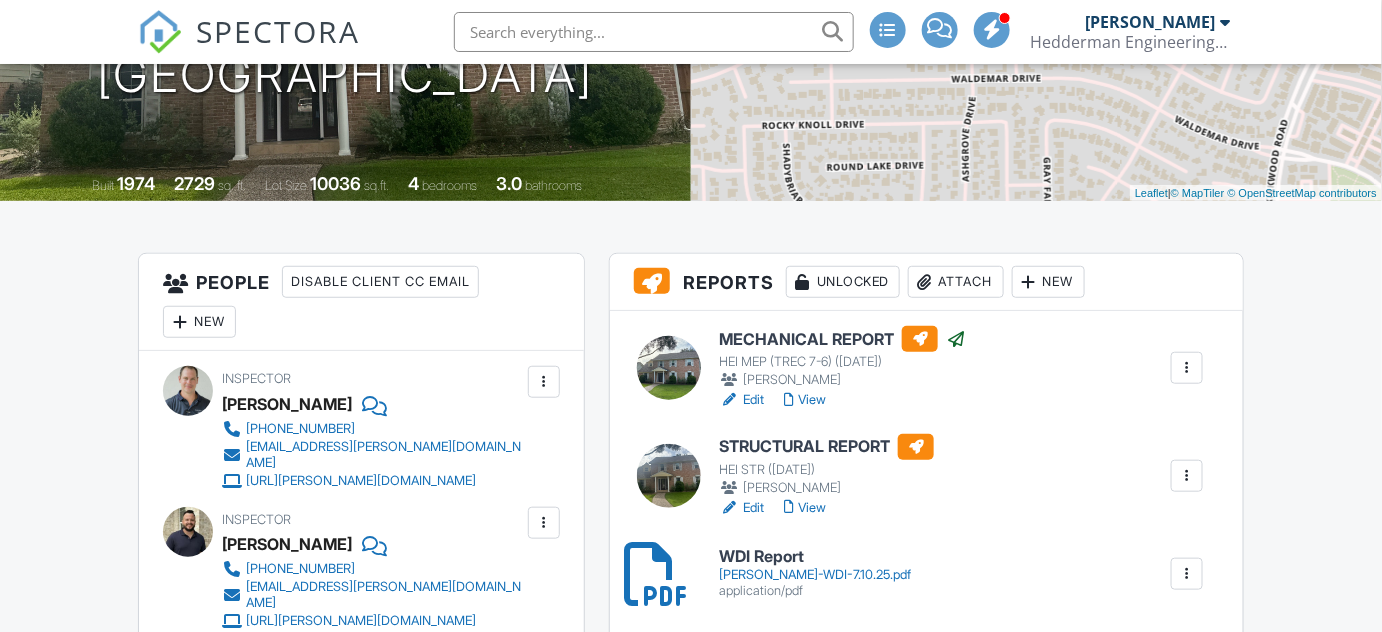 click on "View" at bounding box center [805, 400] 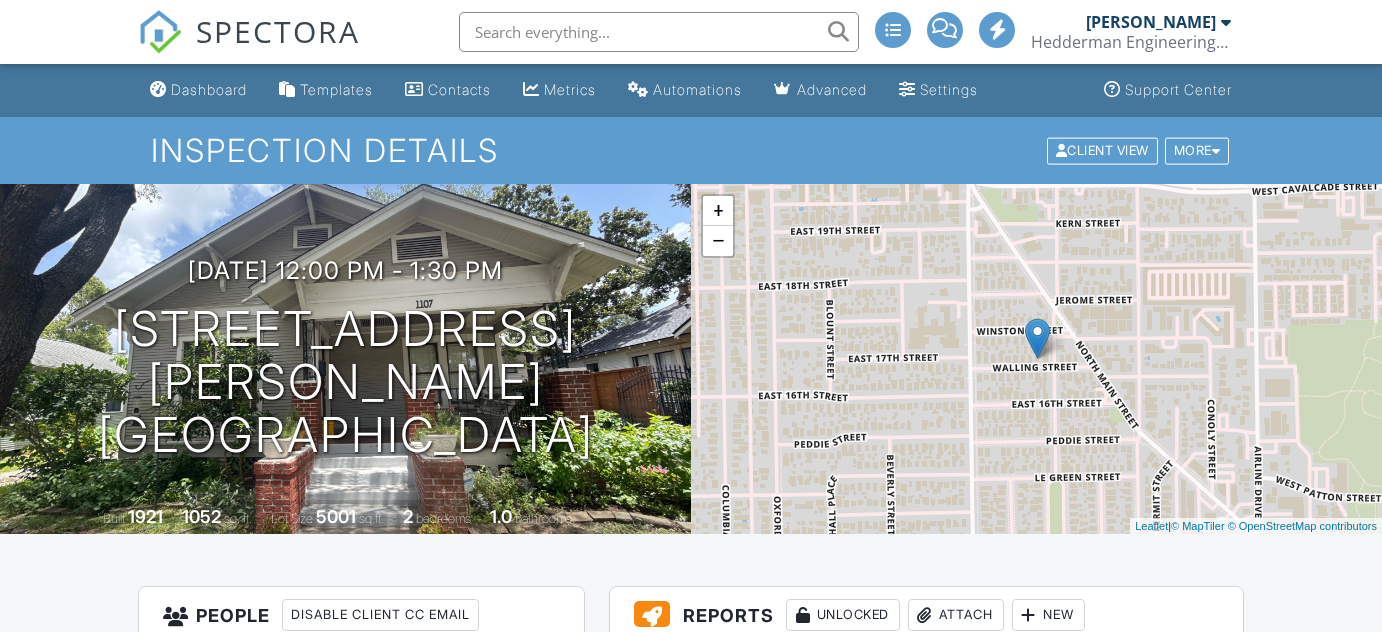 click on "View" at bounding box center [805, 733] 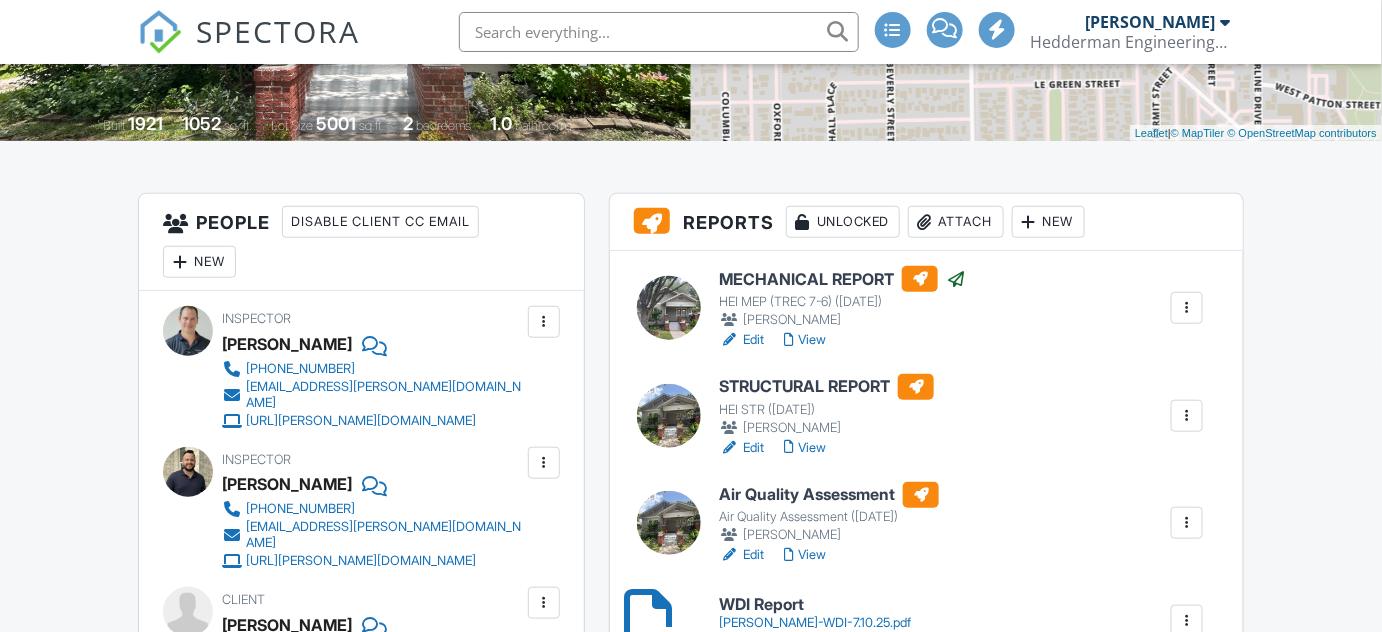 scroll, scrollTop: 393, scrollLeft: 0, axis: vertical 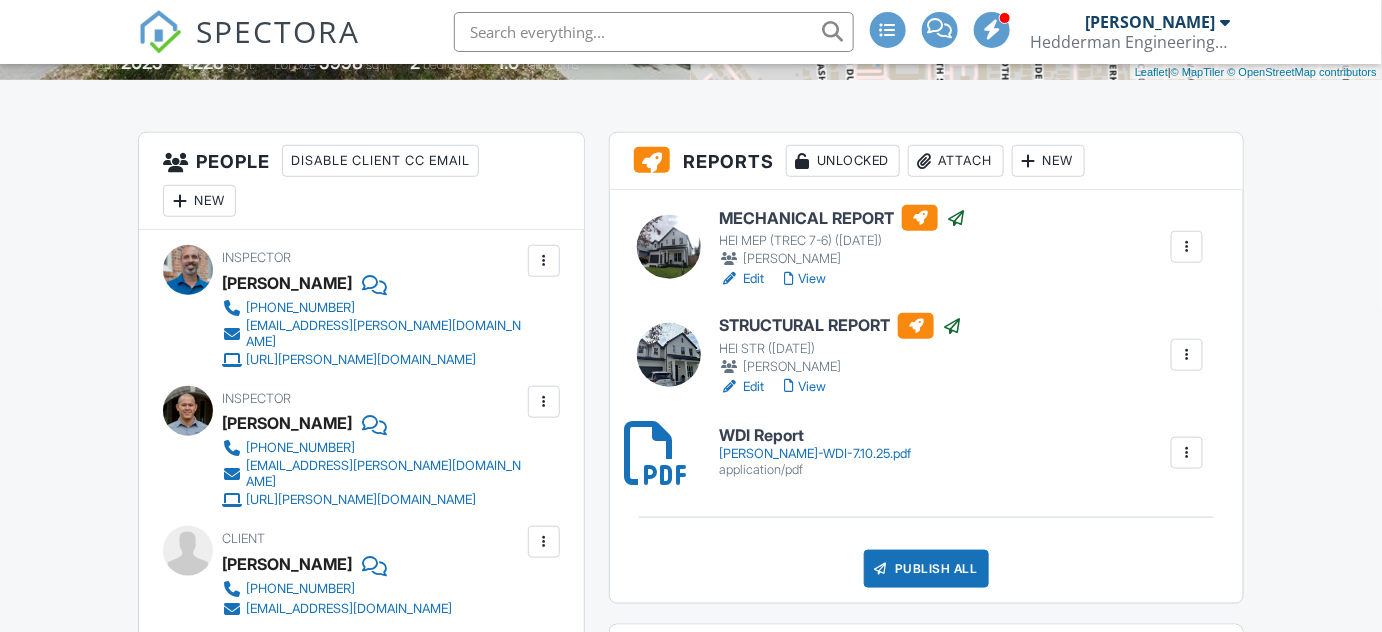 click on "View" at bounding box center (805, 387) 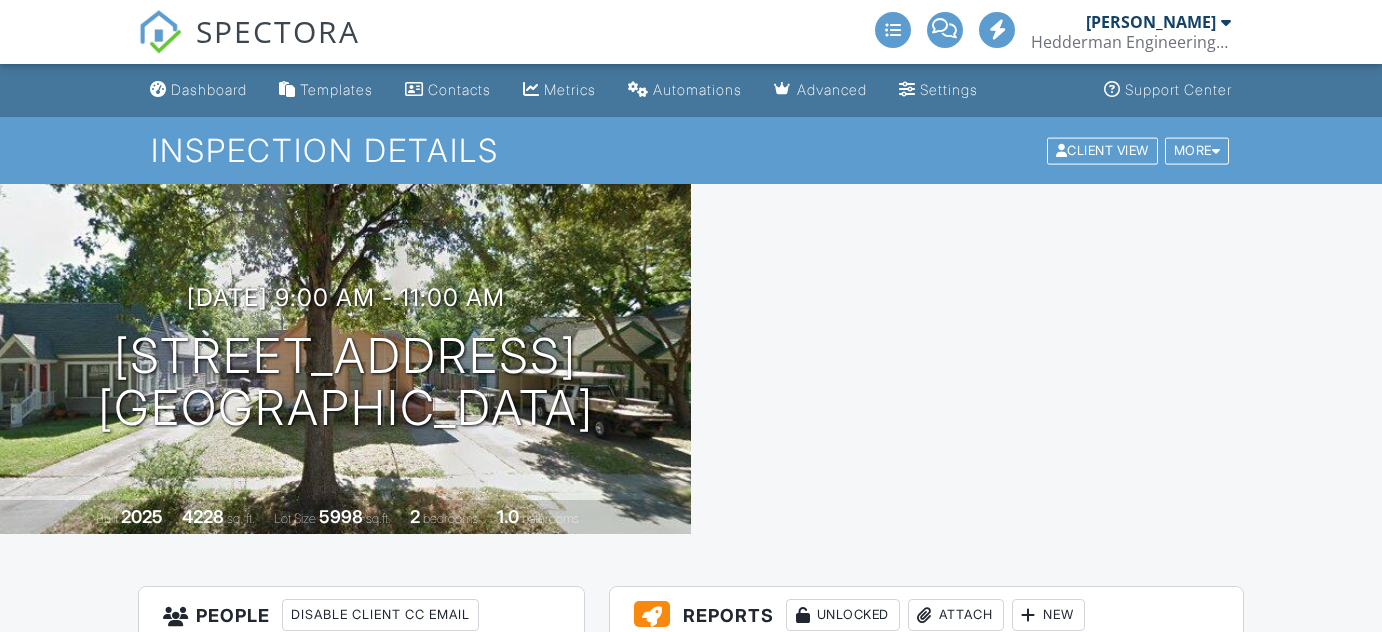 scroll, scrollTop: 393, scrollLeft: 0, axis: vertical 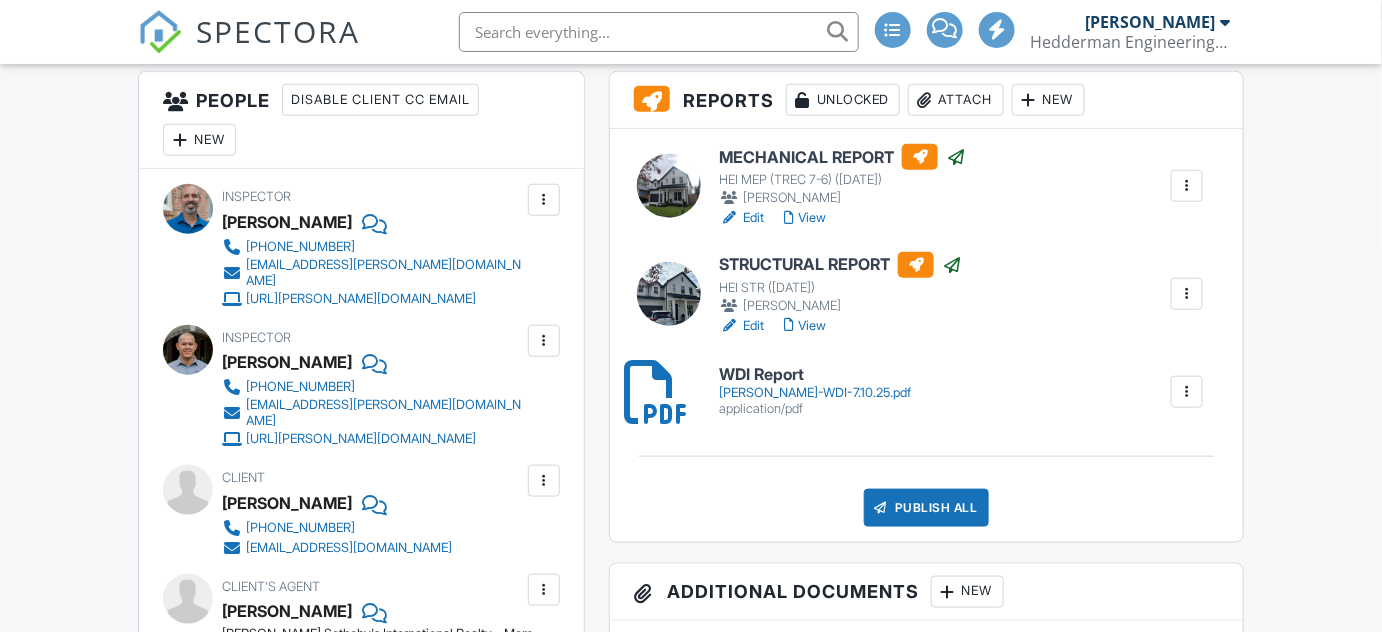 click on "View" at bounding box center (805, 218) 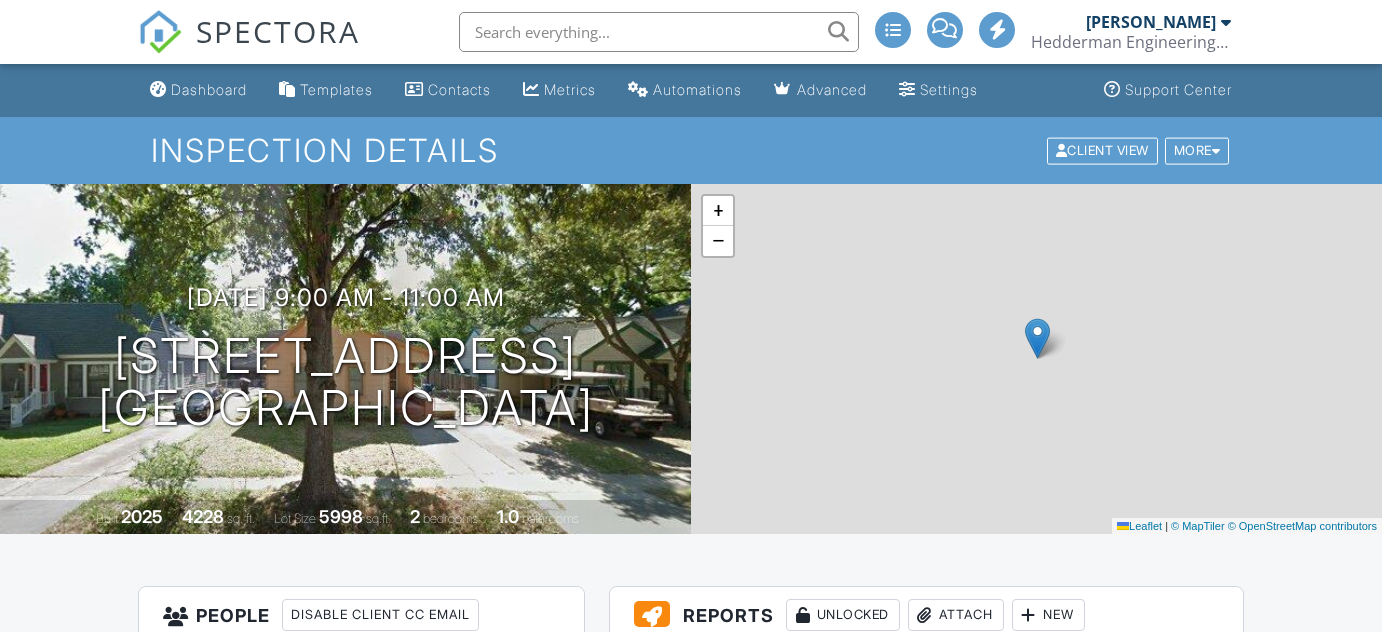 scroll, scrollTop: 0, scrollLeft: 0, axis: both 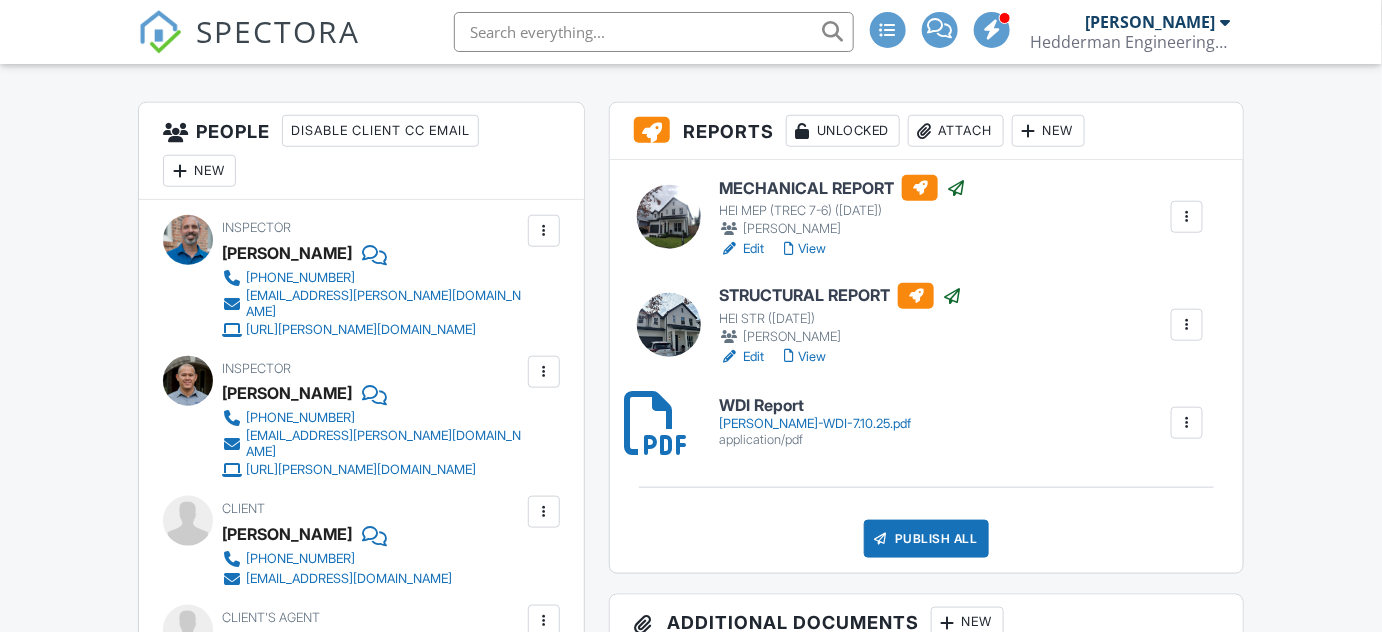 click on "Publish All" at bounding box center (926, 539) 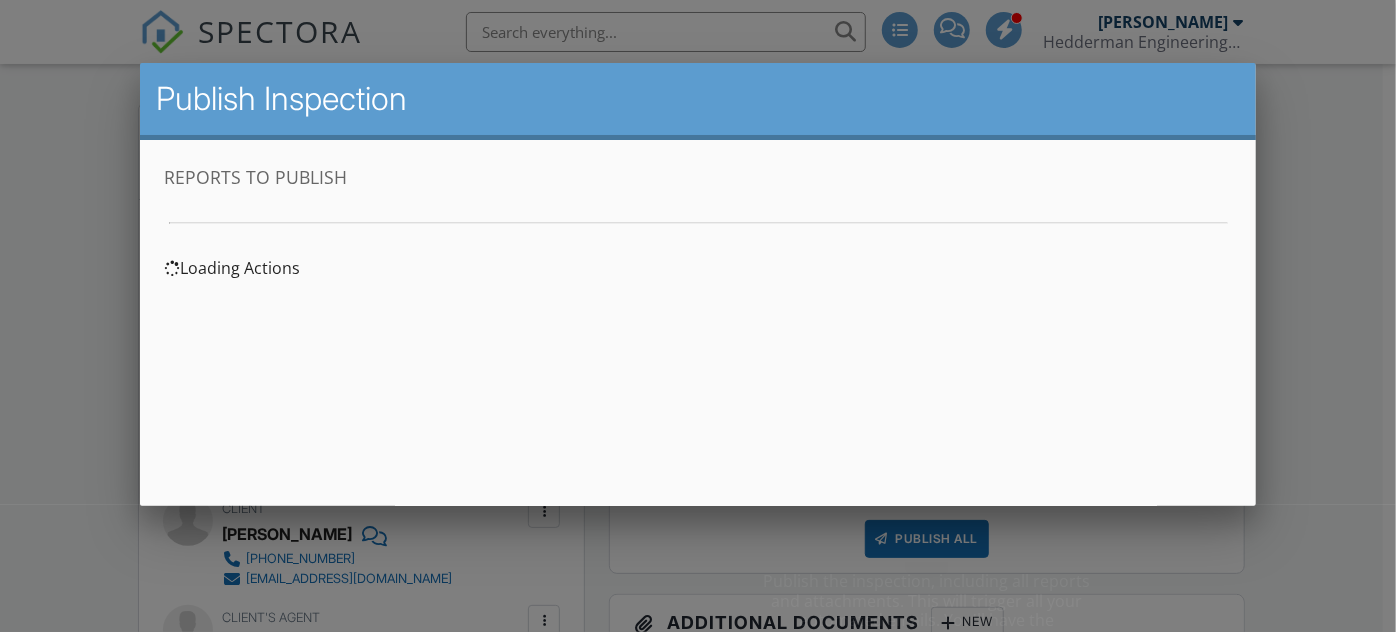 scroll, scrollTop: 0, scrollLeft: 0, axis: both 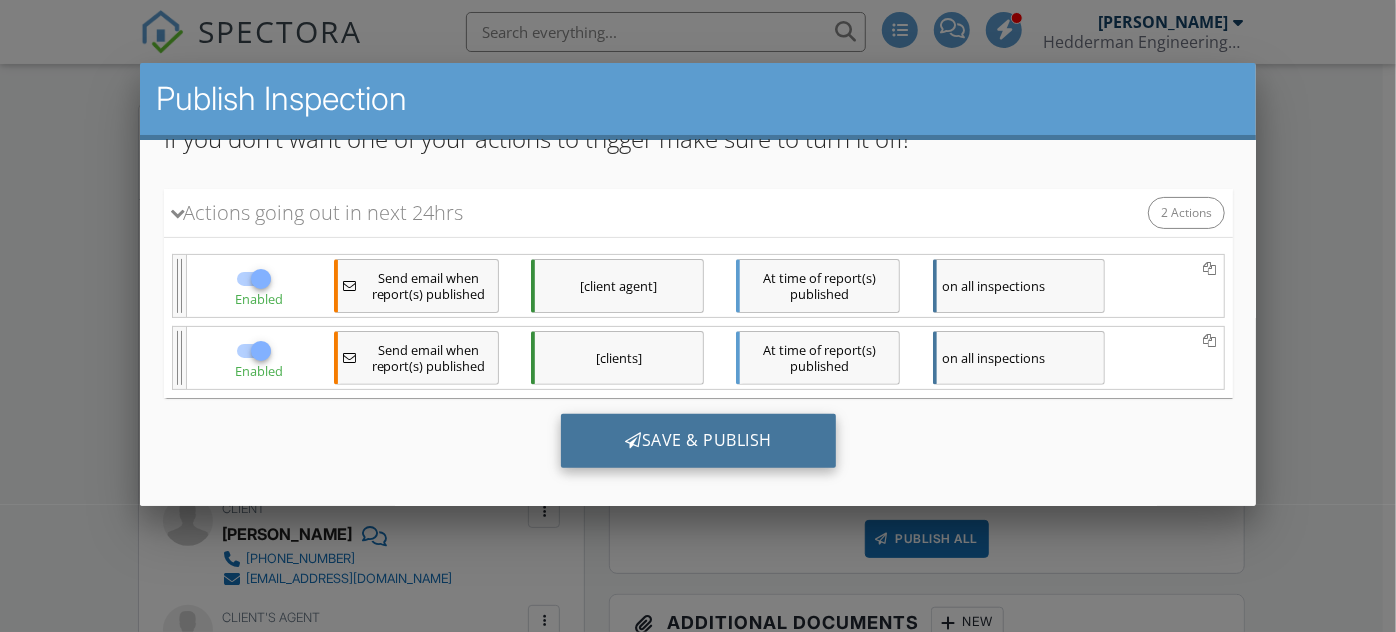 click on "Save & Publish" at bounding box center (697, 441) 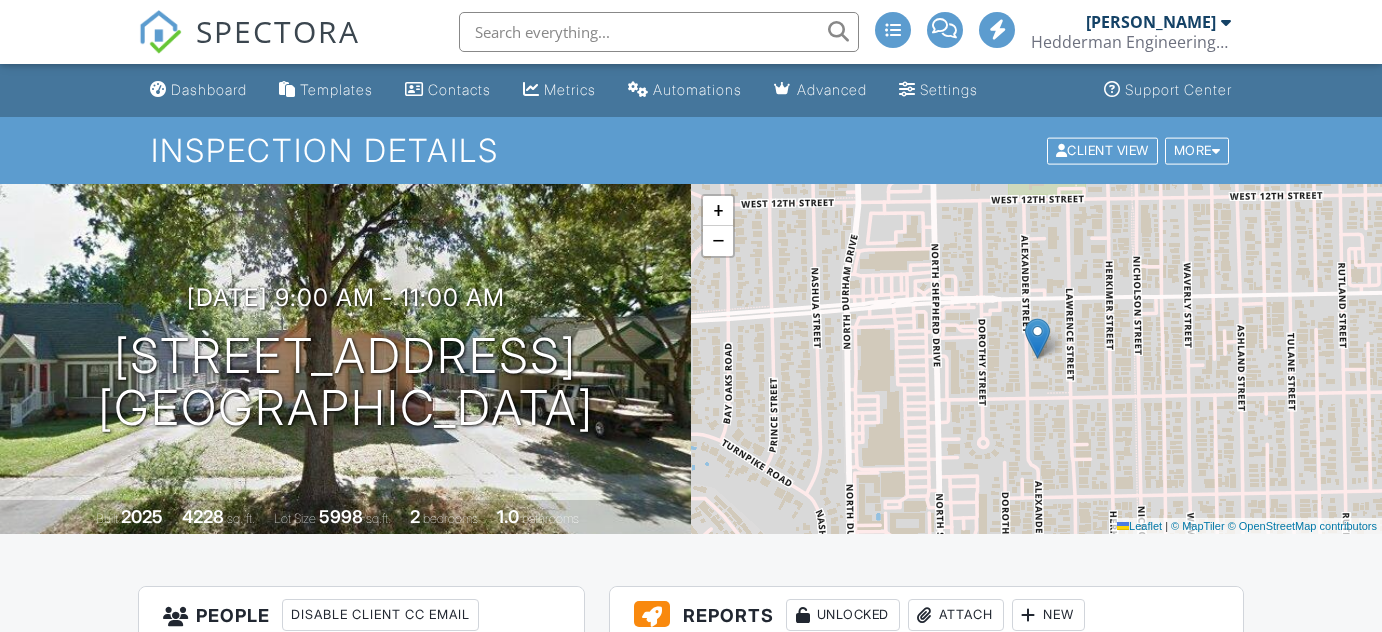 scroll, scrollTop: 0, scrollLeft: 0, axis: both 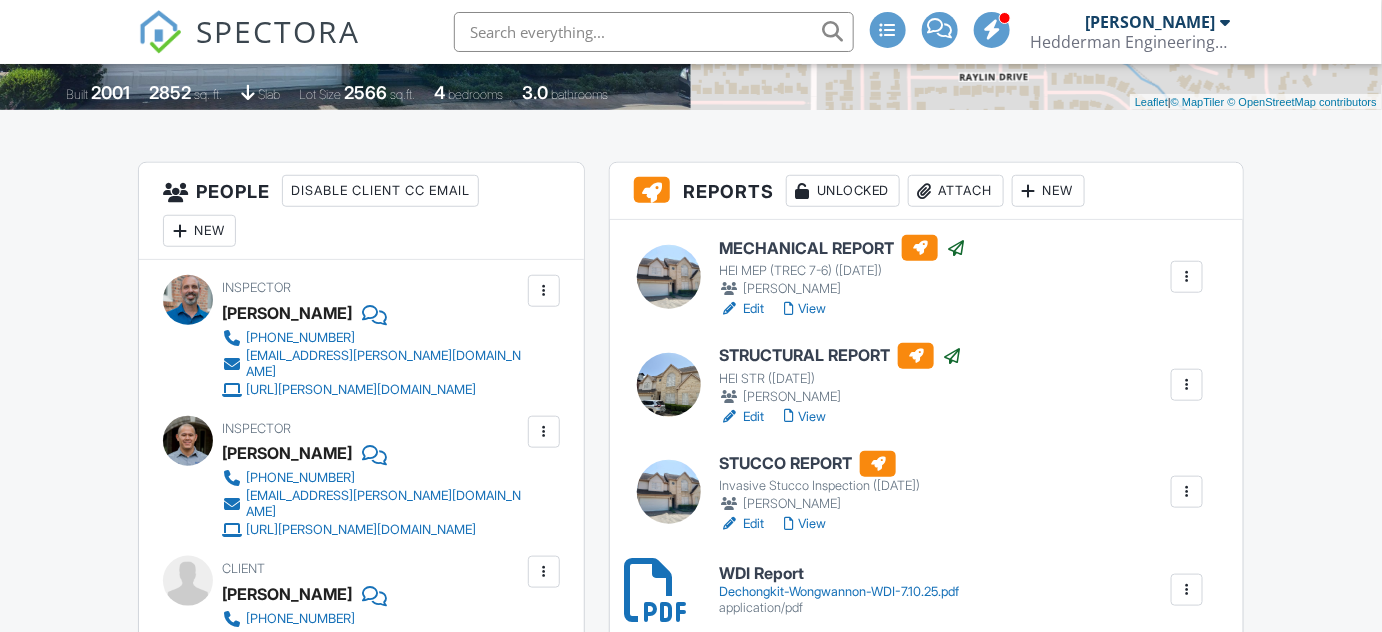 click on "View" at bounding box center [805, 417] 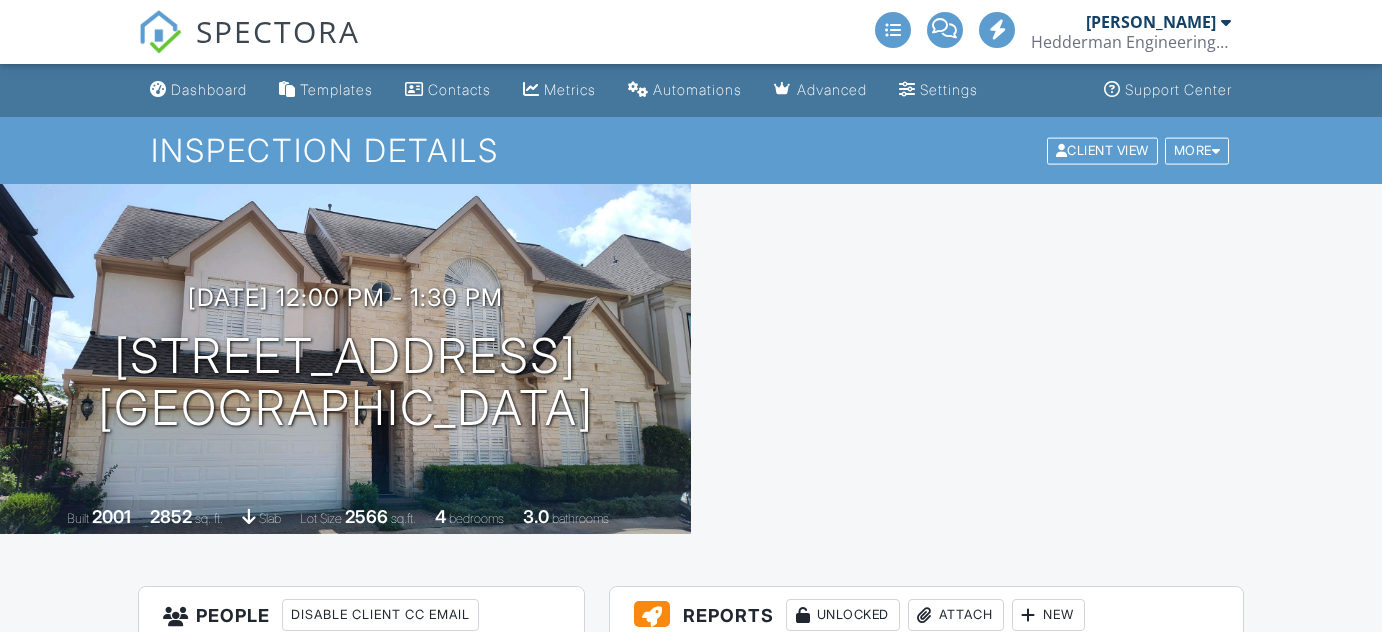 scroll, scrollTop: 424, scrollLeft: 0, axis: vertical 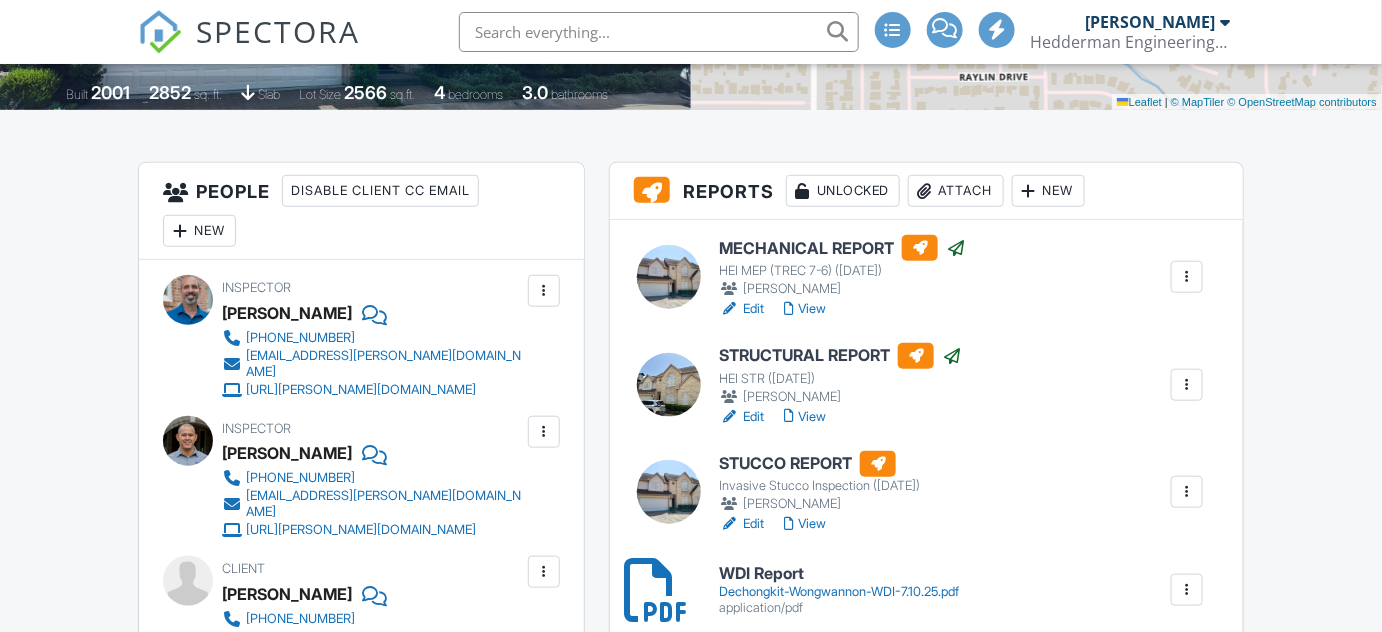 drag, startPoint x: 811, startPoint y: 307, endPoint x: 797, endPoint y: 327, distance: 24.41311 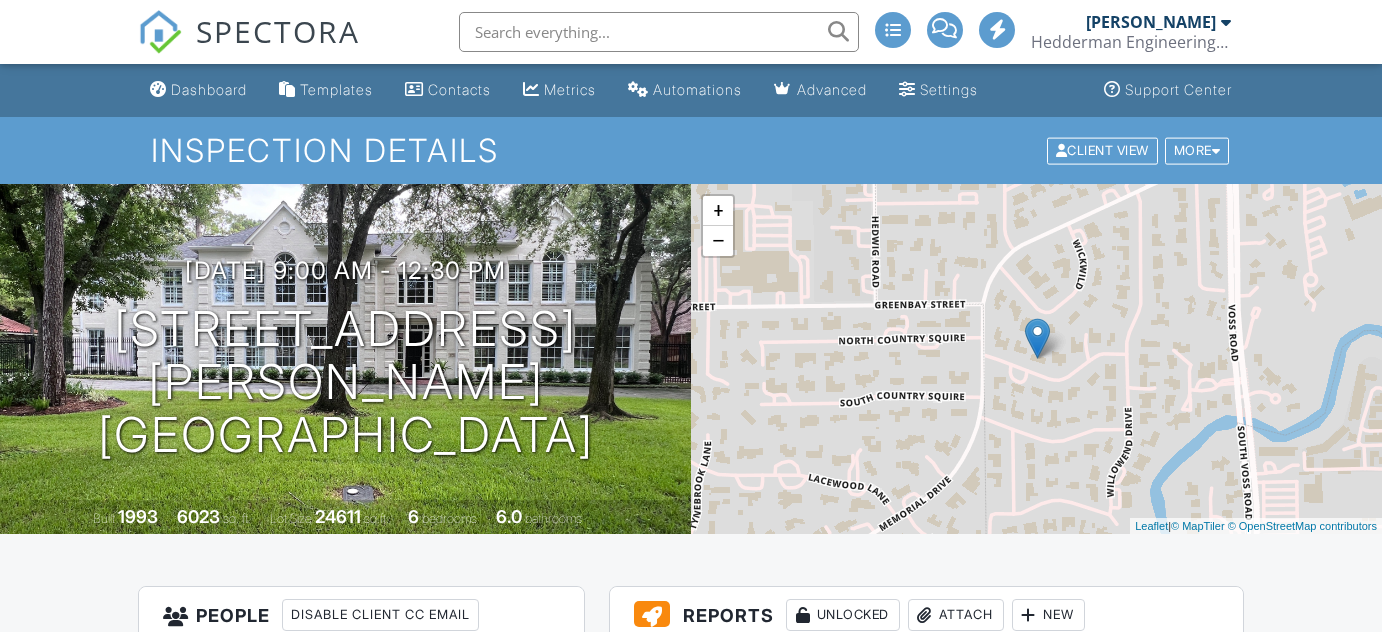 click on "View" at bounding box center (805, 733) 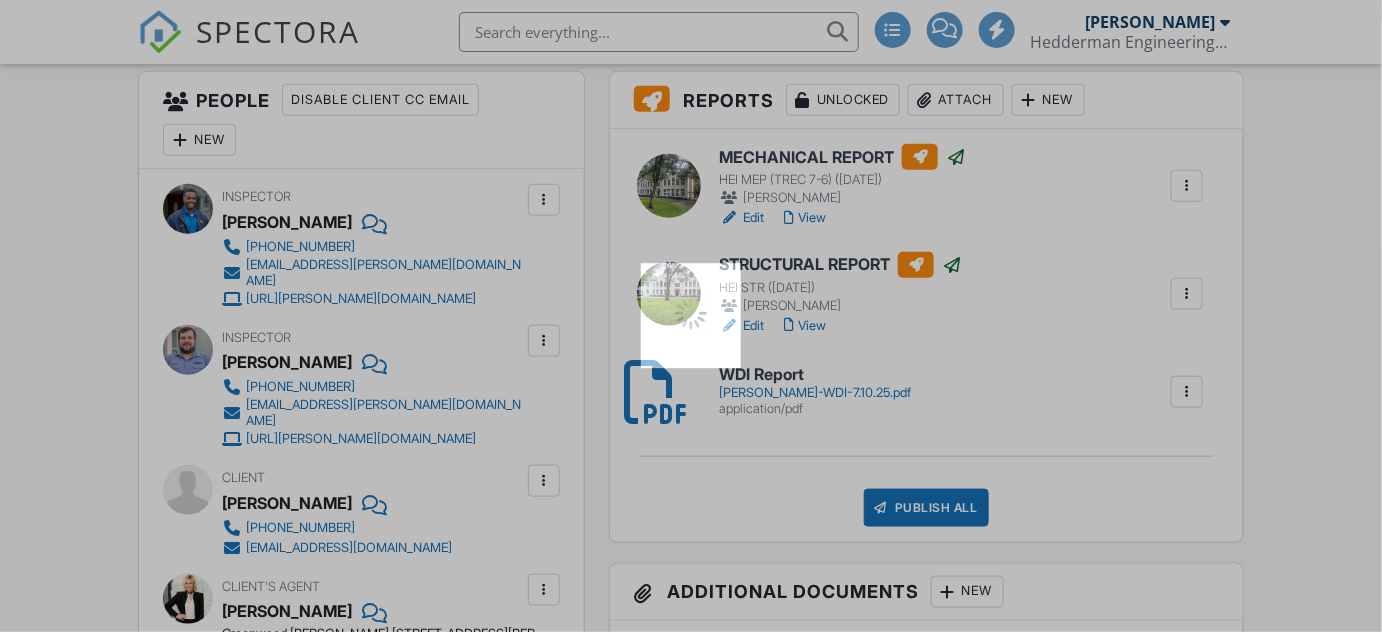 scroll, scrollTop: 515, scrollLeft: 0, axis: vertical 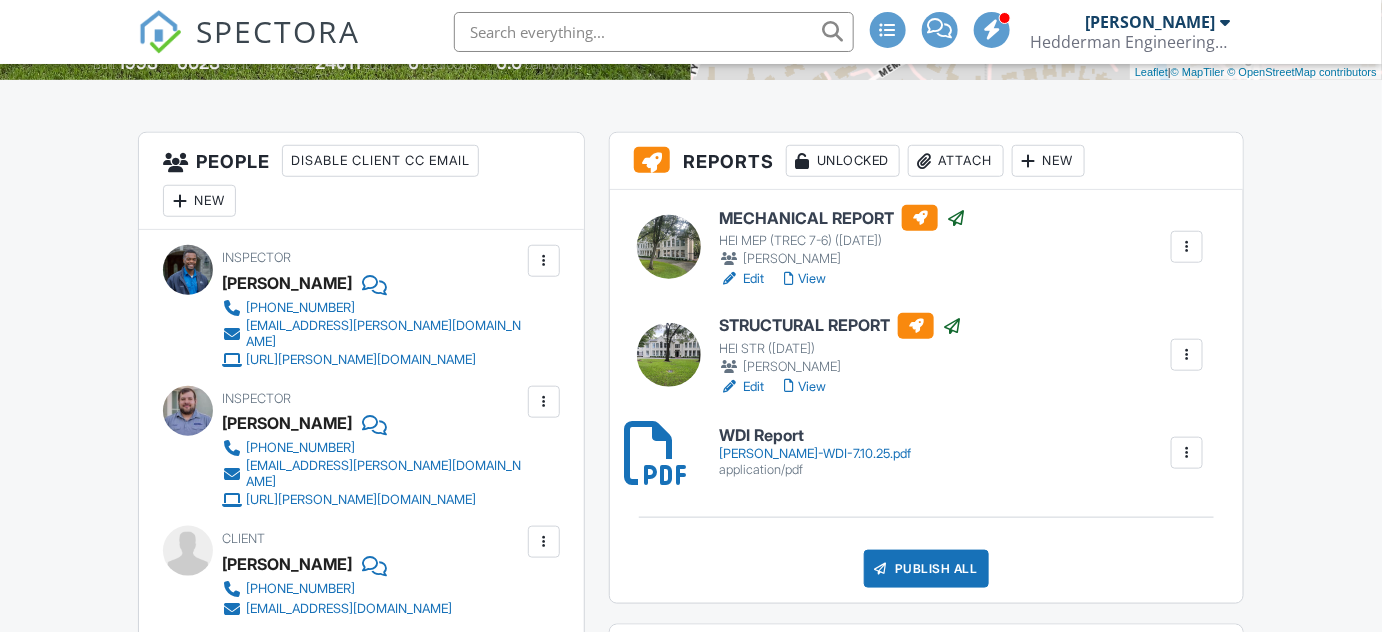 click on "Publish All" at bounding box center [926, 569] 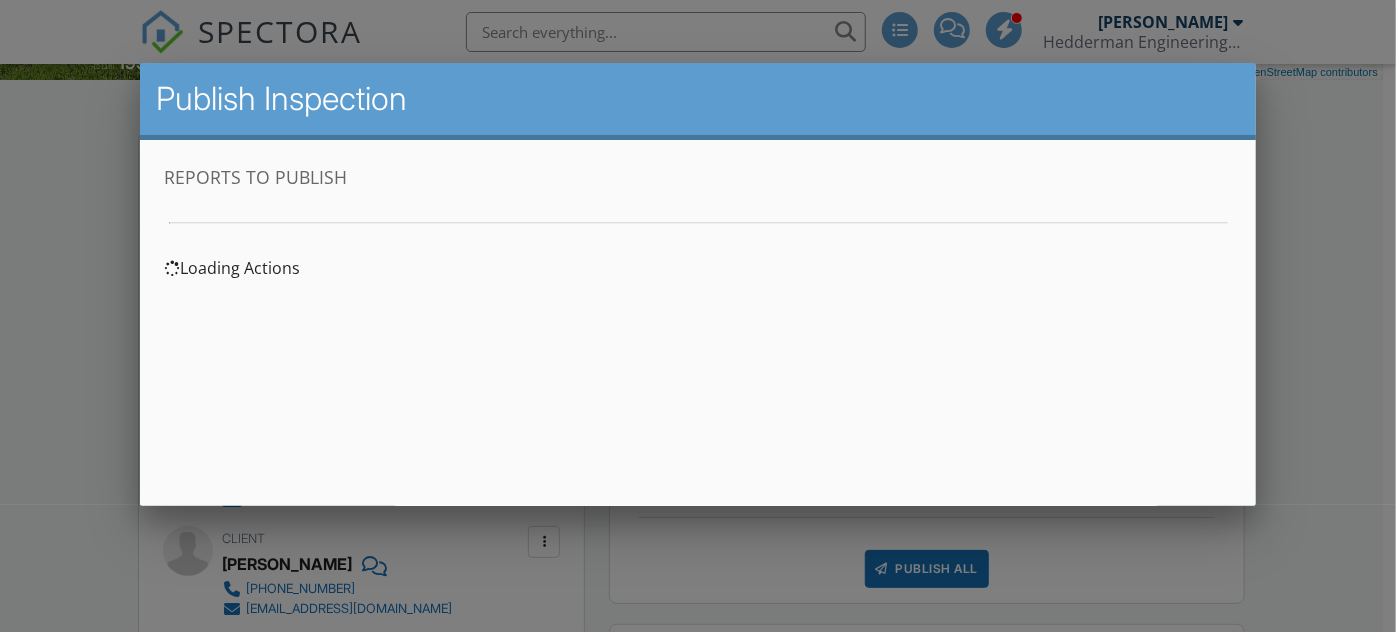 scroll, scrollTop: 0, scrollLeft: 0, axis: both 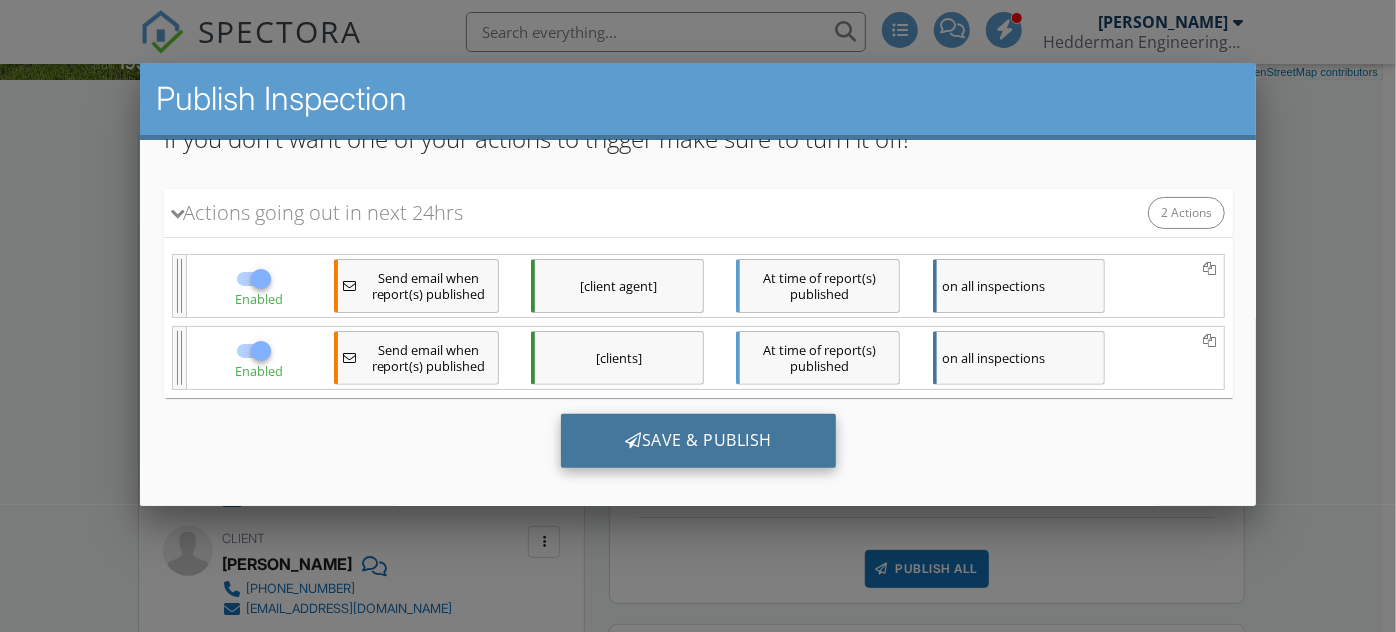 click on "Save & Publish" at bounding box center (697, 441) 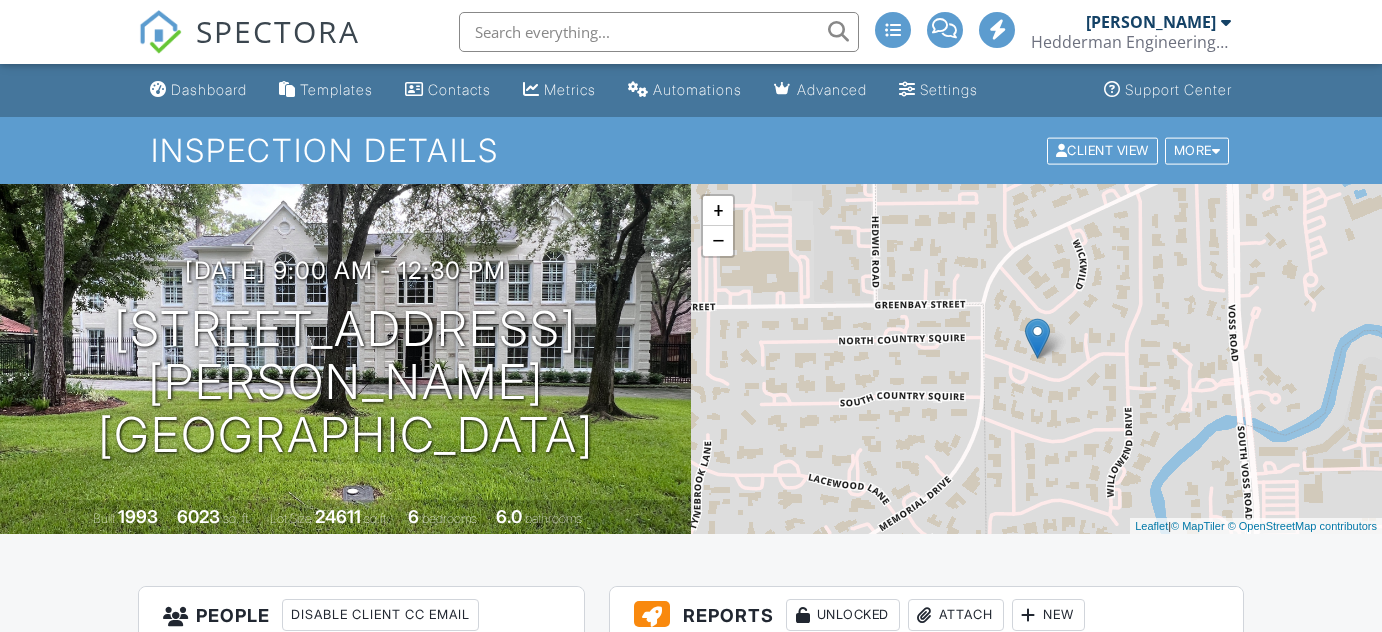 scroll, scrollTop: 0, scrollLeft: 0, axis: both 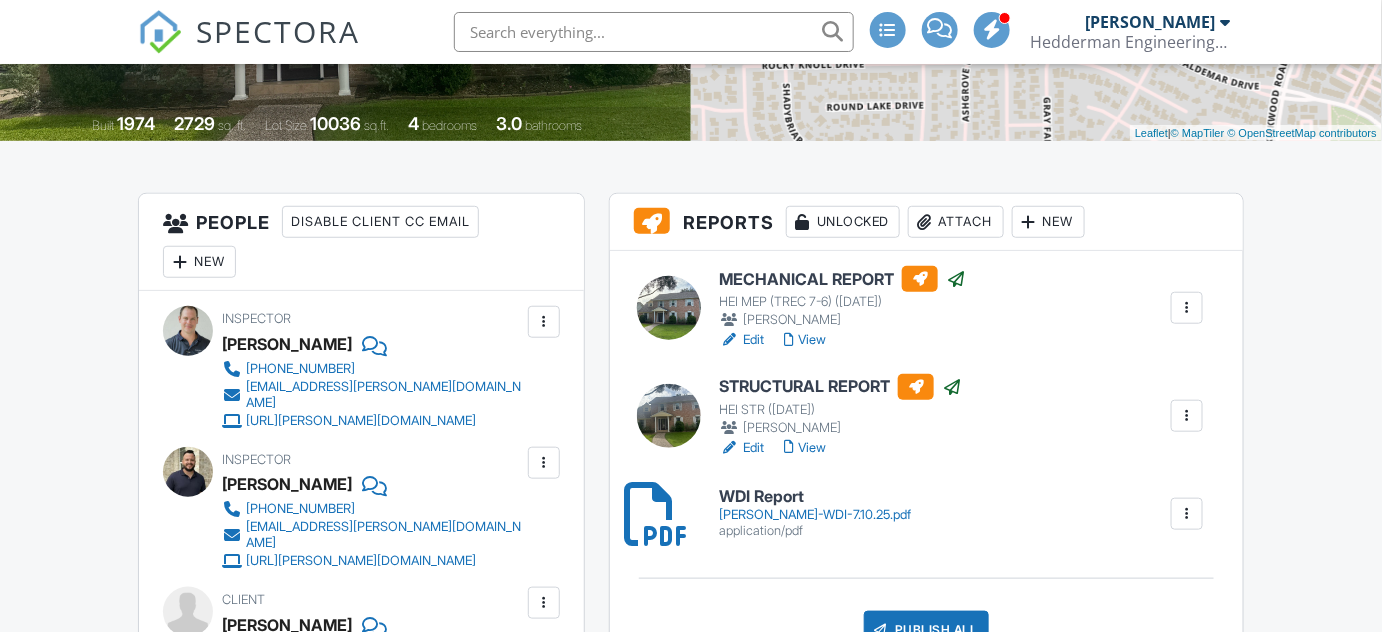 click on "View" at bounding box center [805, 448] 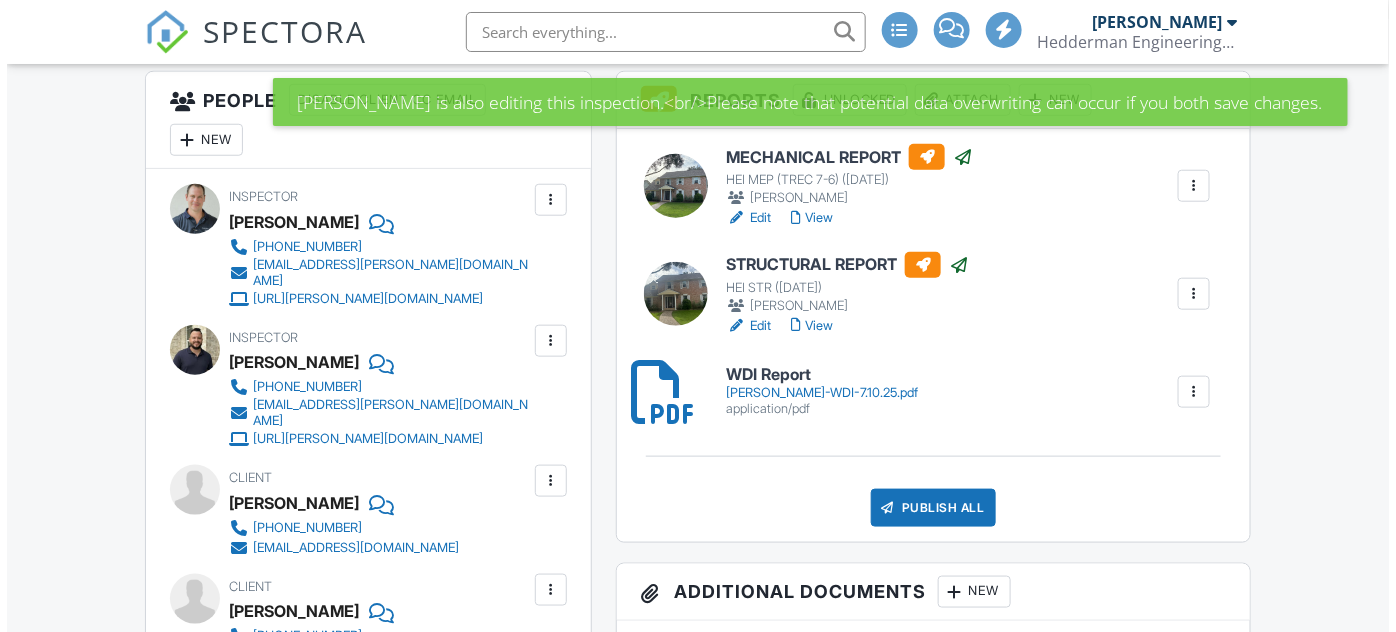 scroll, scrollTop: 515, scrollLeft: 0, axis: vertical 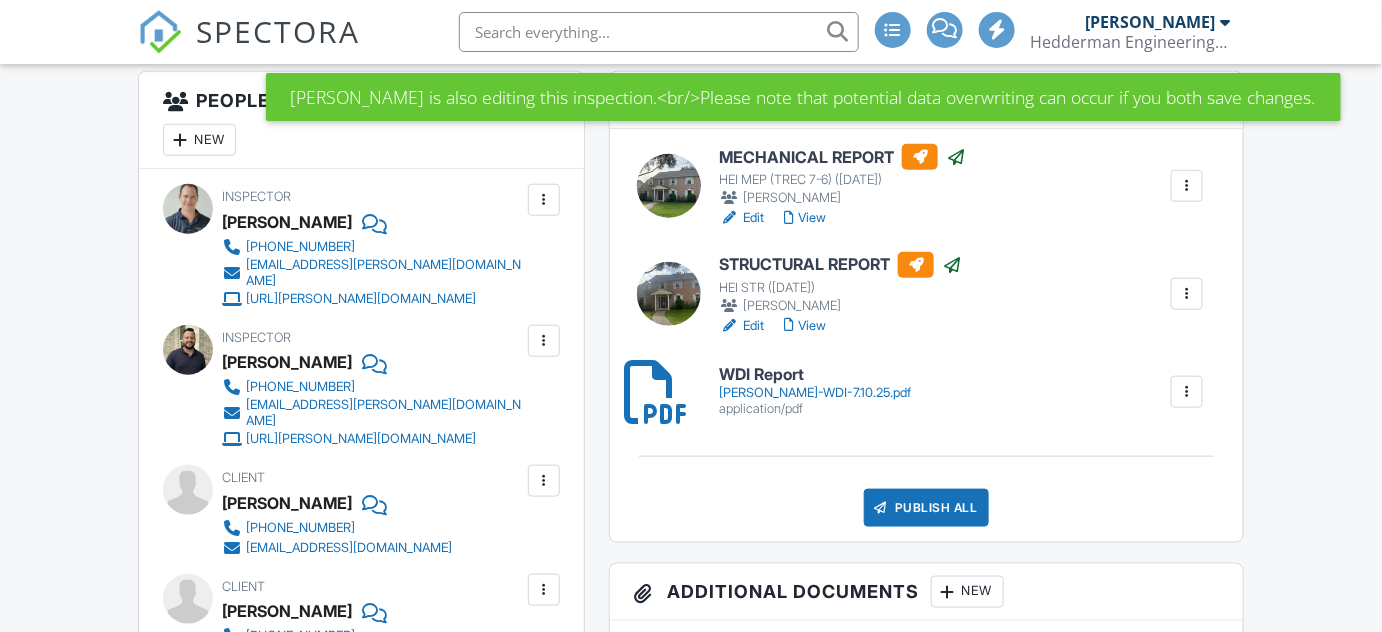 click on "Publish All" at bounding box center [926, 508] 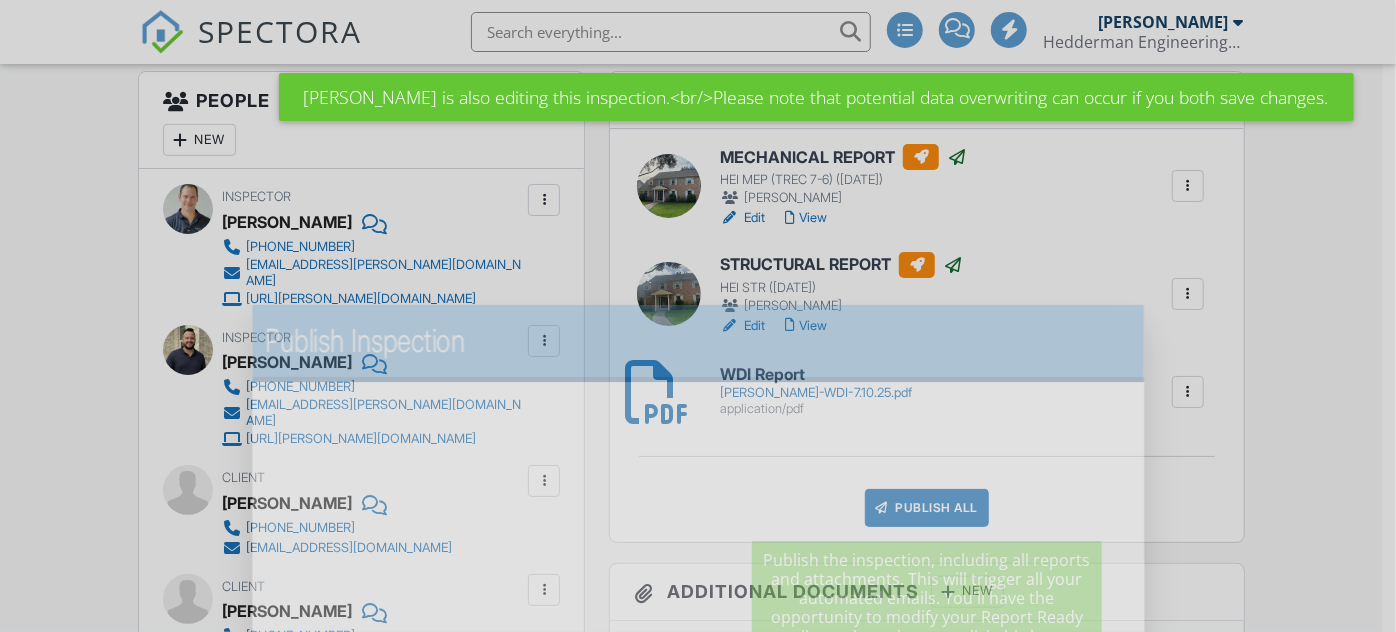 scroll, scrollTop: 0, scrollLeft: 0, axis: both 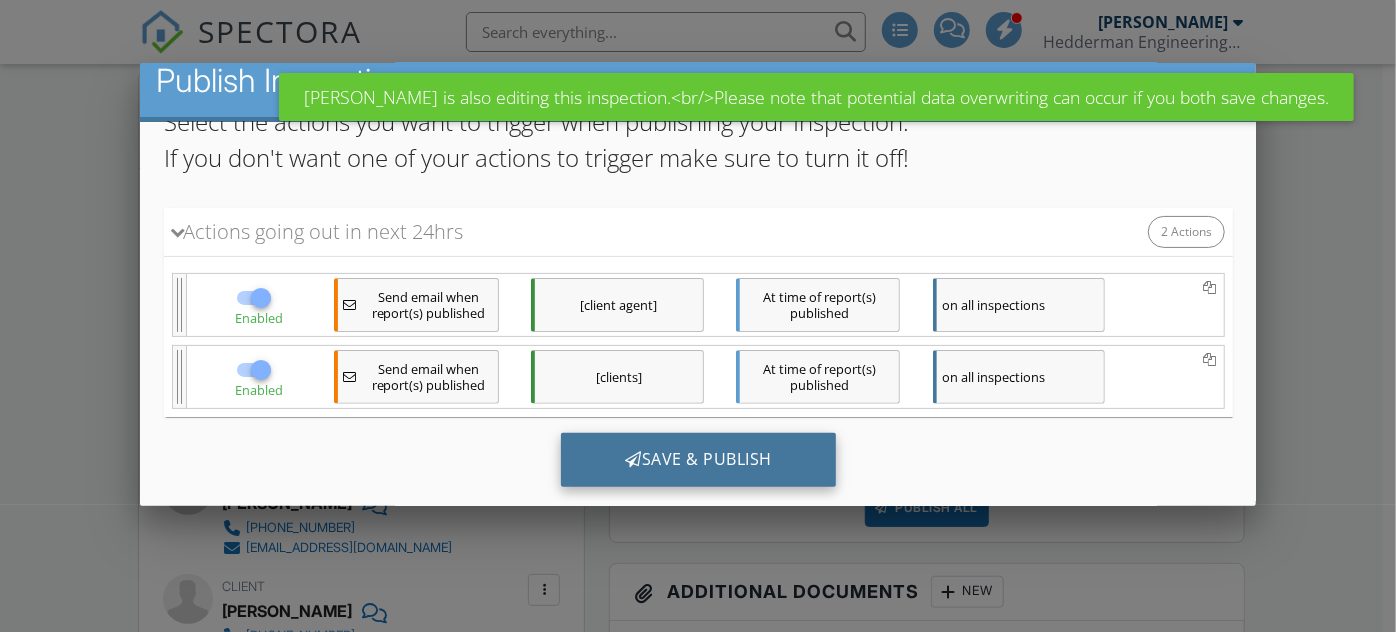 click on "Save & Publish" at bounding box center [697, 460] 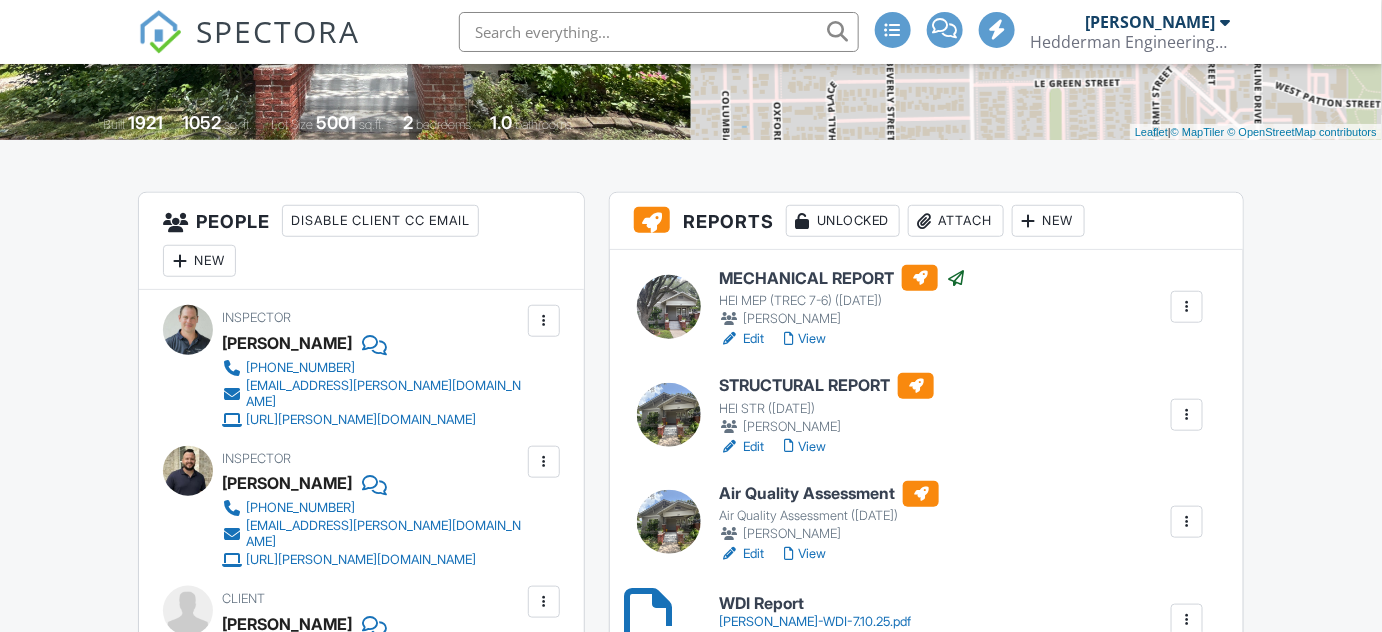 scroll, scrollTop: 484, scrollLeft: 0, axis: vertical 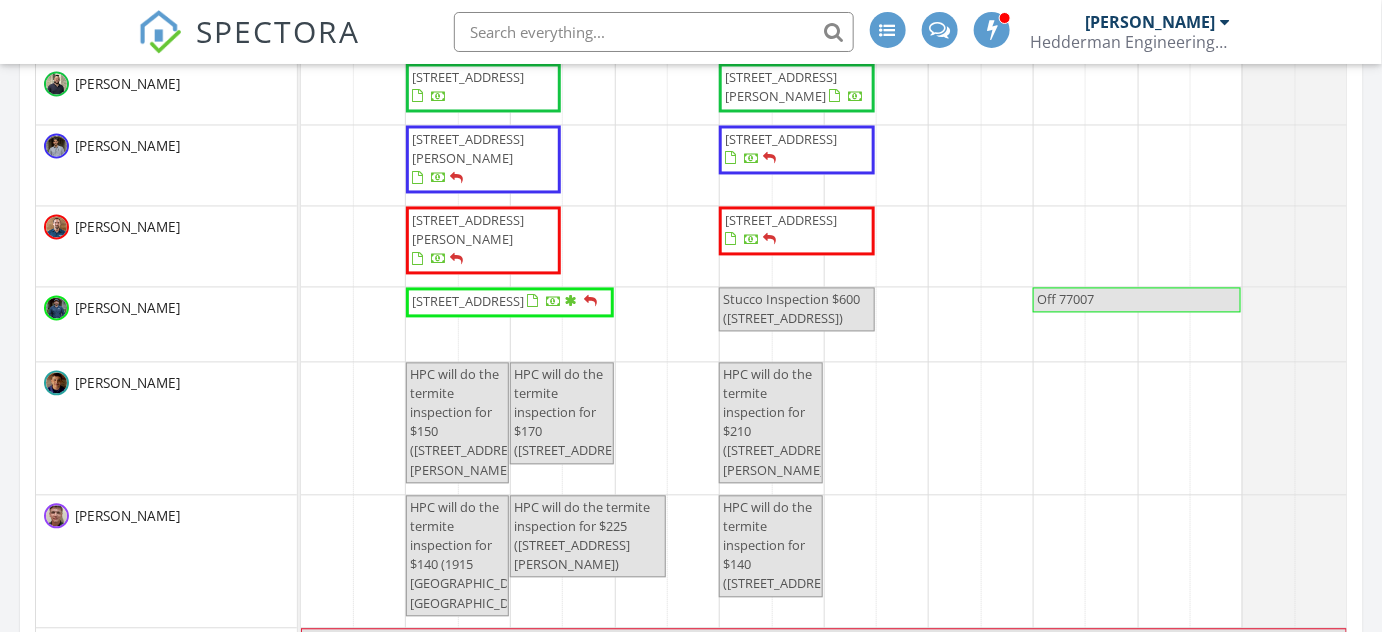 drag, startPoint x: 560, startPoint y: 283, endPoint x: 510, endPoint y: 302, distance: 53.488316 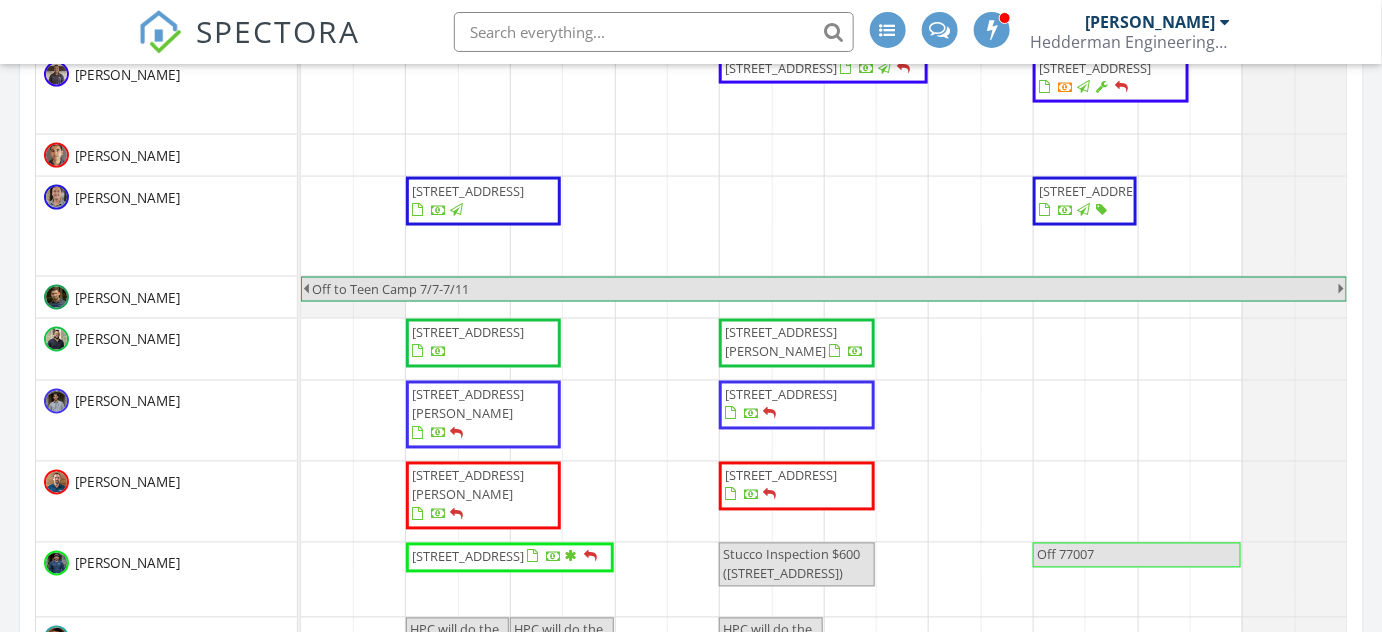 scroll, scrollTop: 969, scrollLeft: 0, axis: vertical 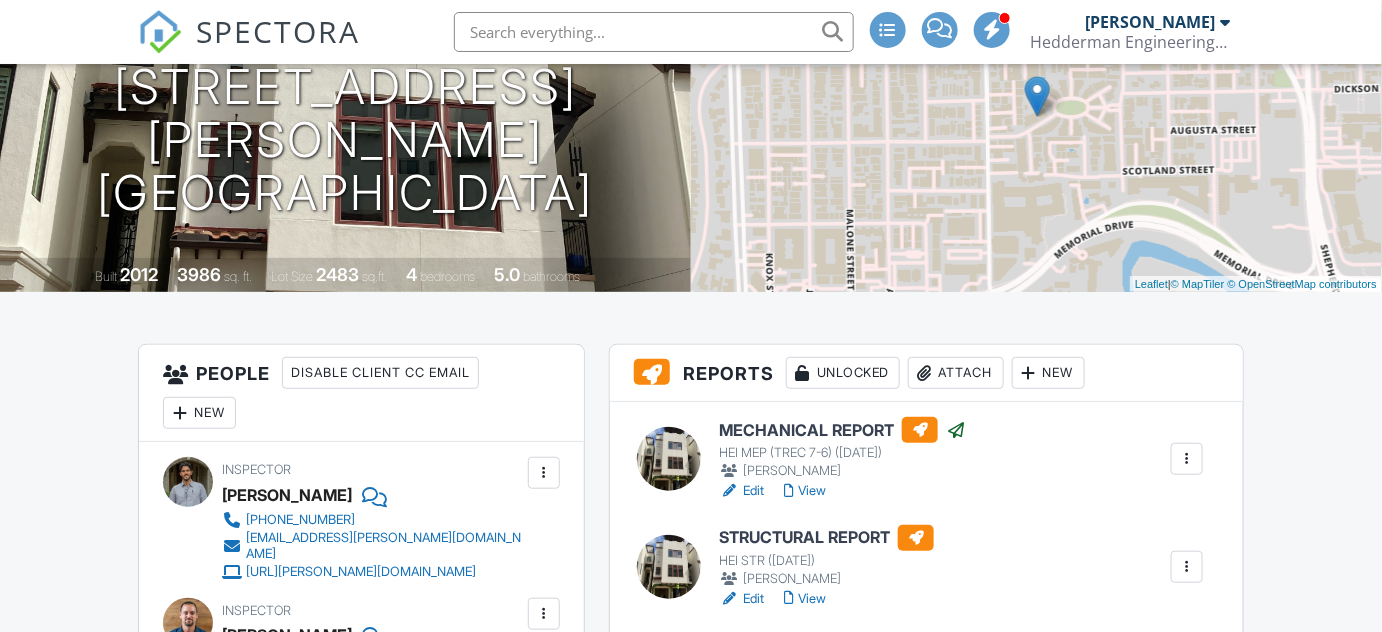 click on "View" at bounding box center [805, 491] 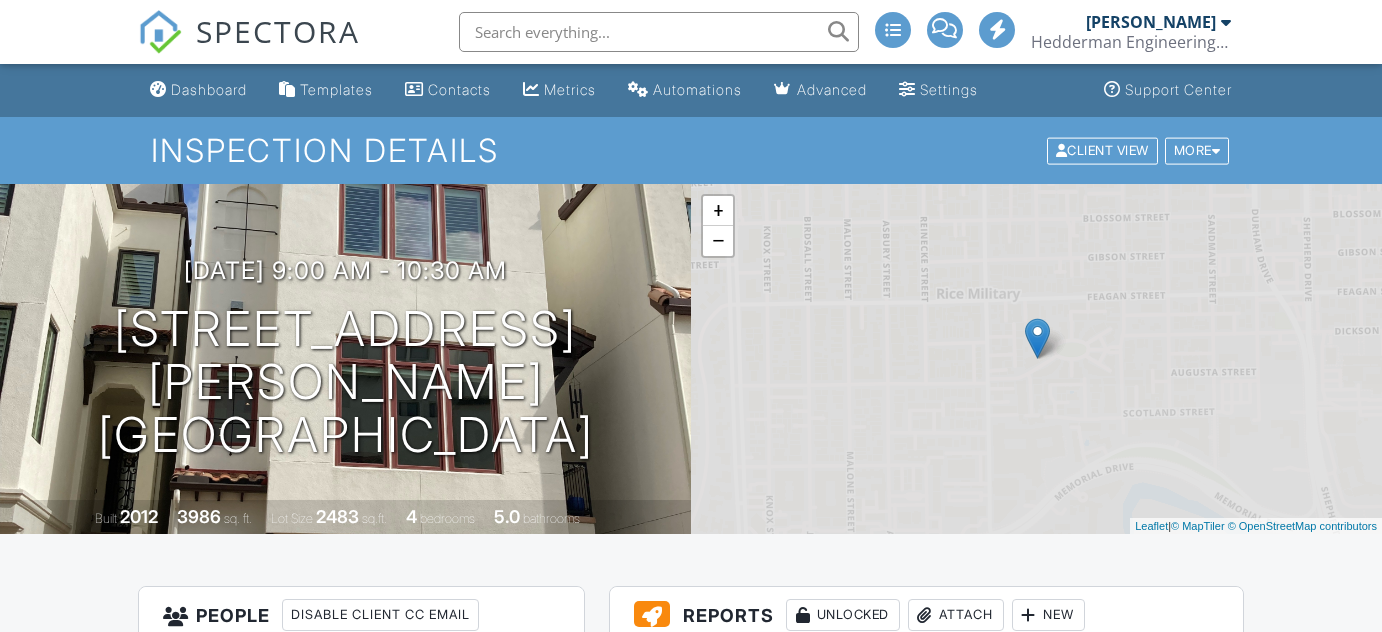 scroll, scrollTop: 0, scrollLeft: 0, axis: both 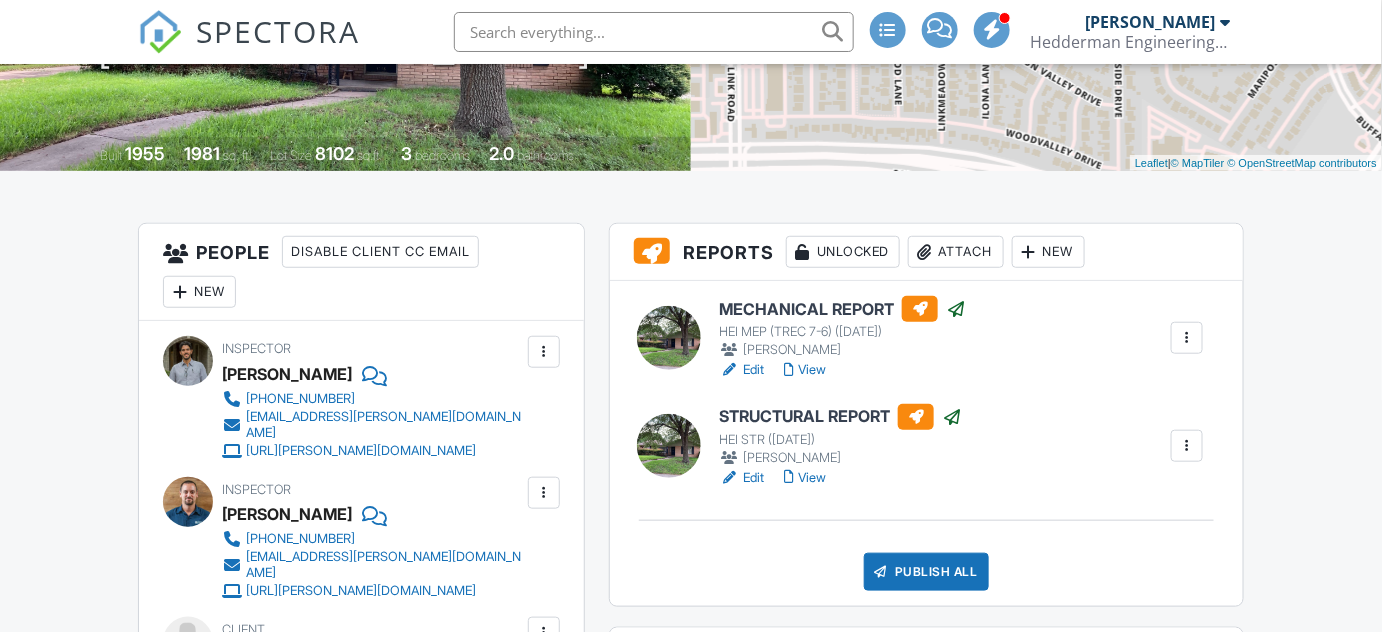 click on "View" at bounding box center (805, 478) 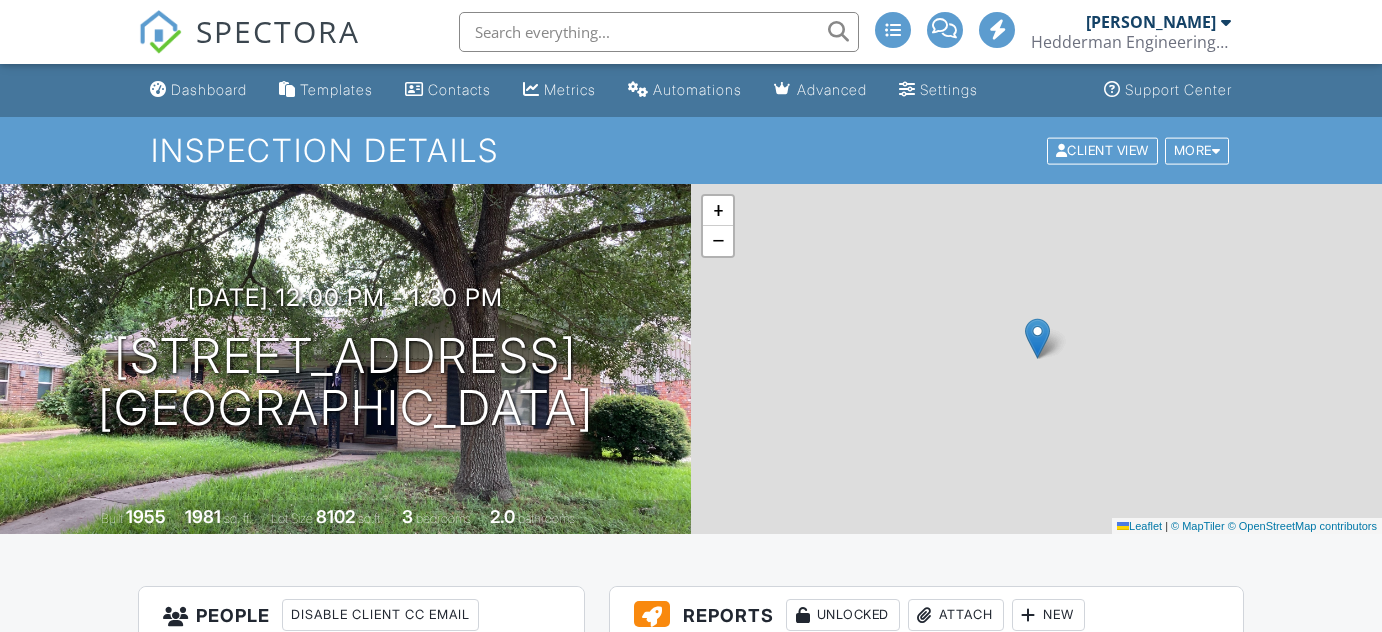 scroll, scrollTop: 0, scrollLeft: 0, axis: both 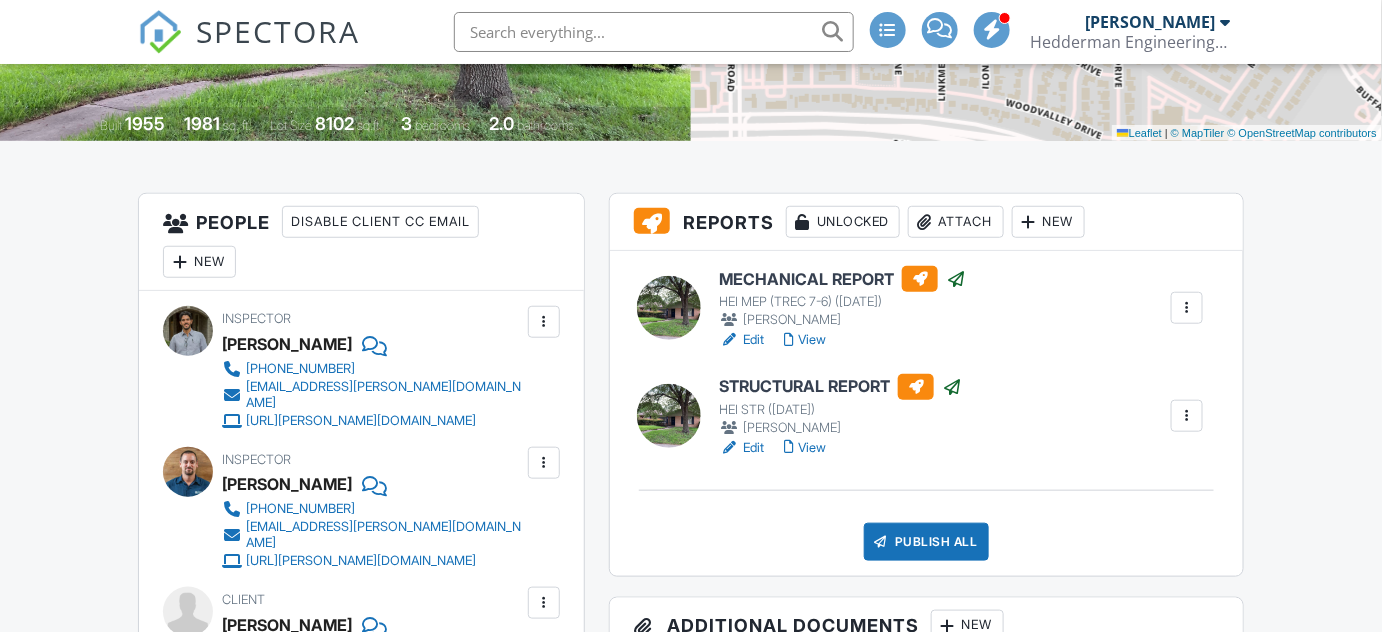 click on "View" at bounding box center (805, 340) 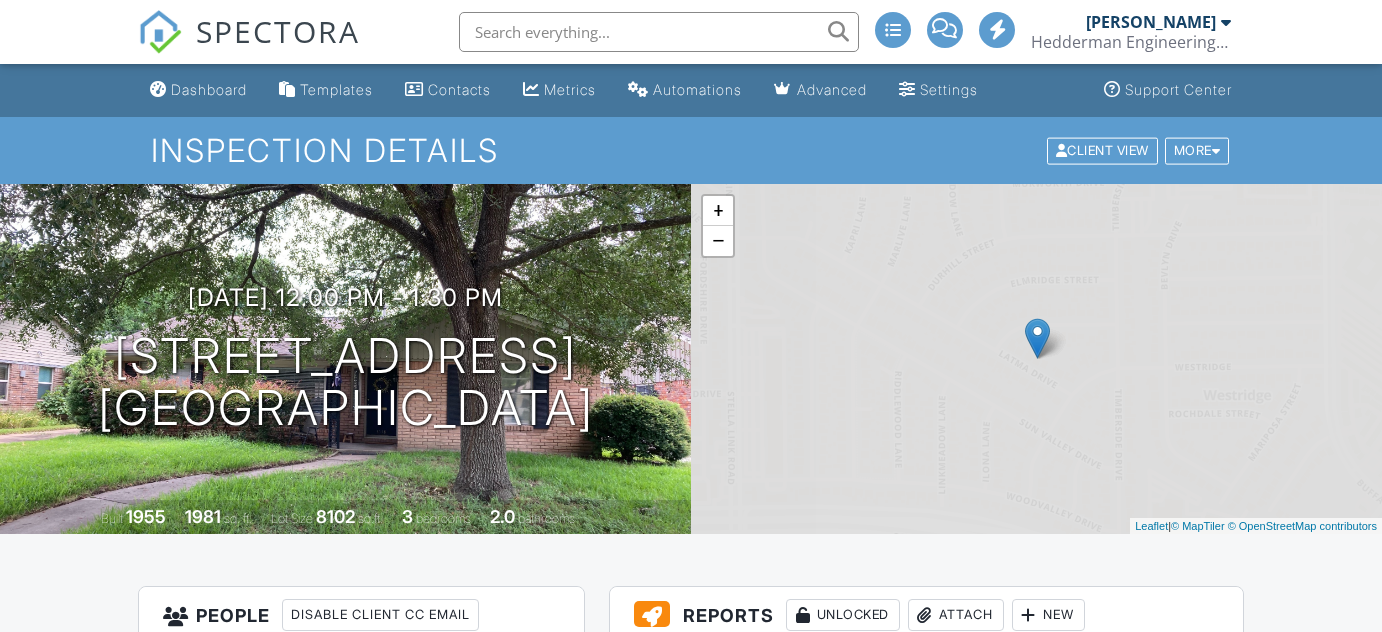 scroll, scrollTop: 0, scrollLeft: 0, axis: both 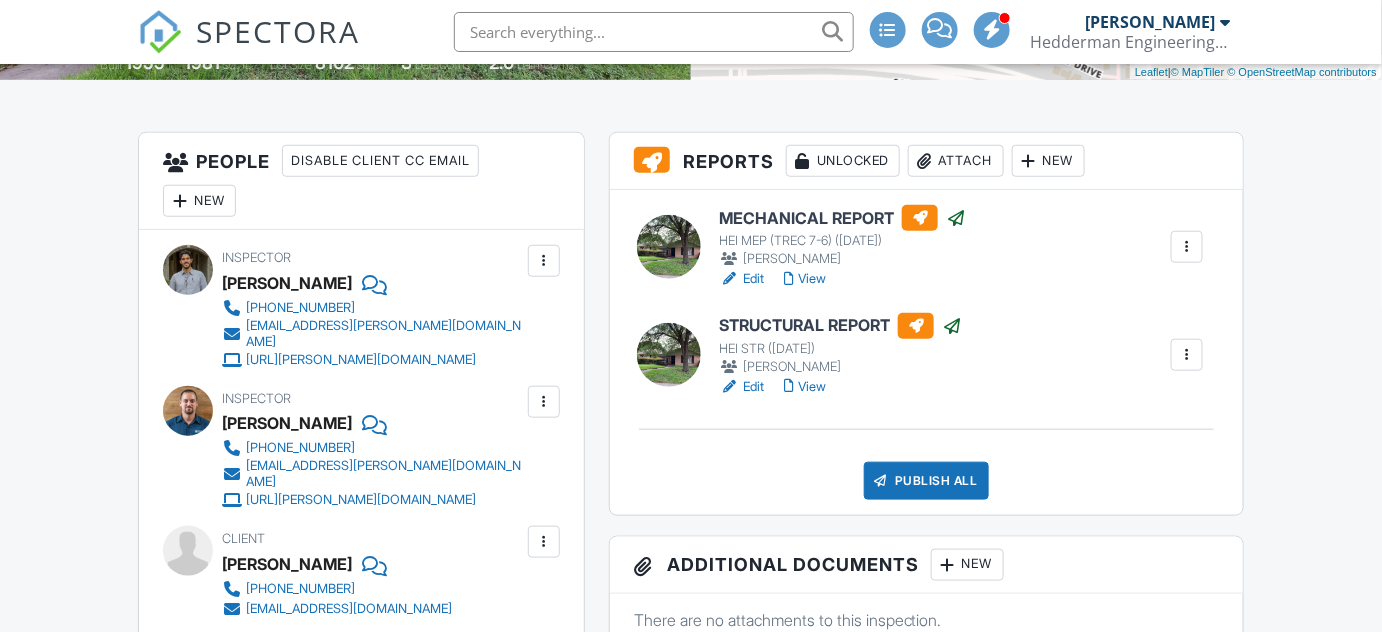 click on "Publish All" at bounding box center [926, 481] 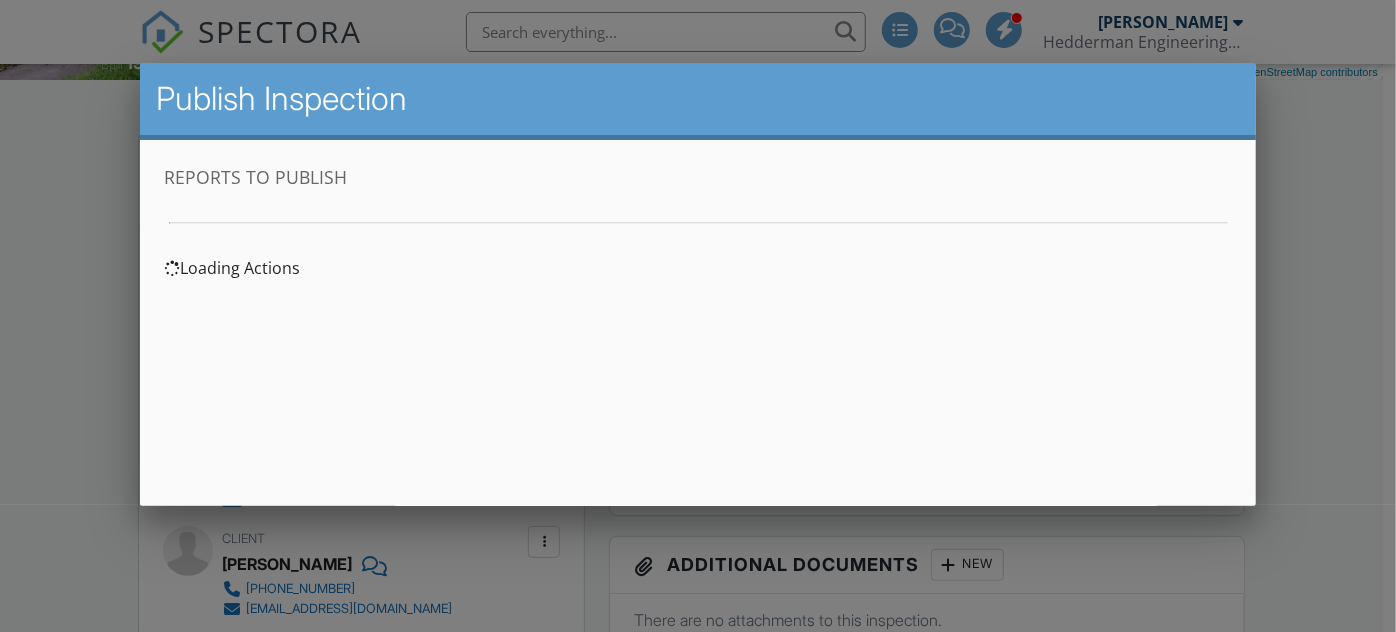 scroll, scrollTop: 0, scrollLeft: 0, axis: both 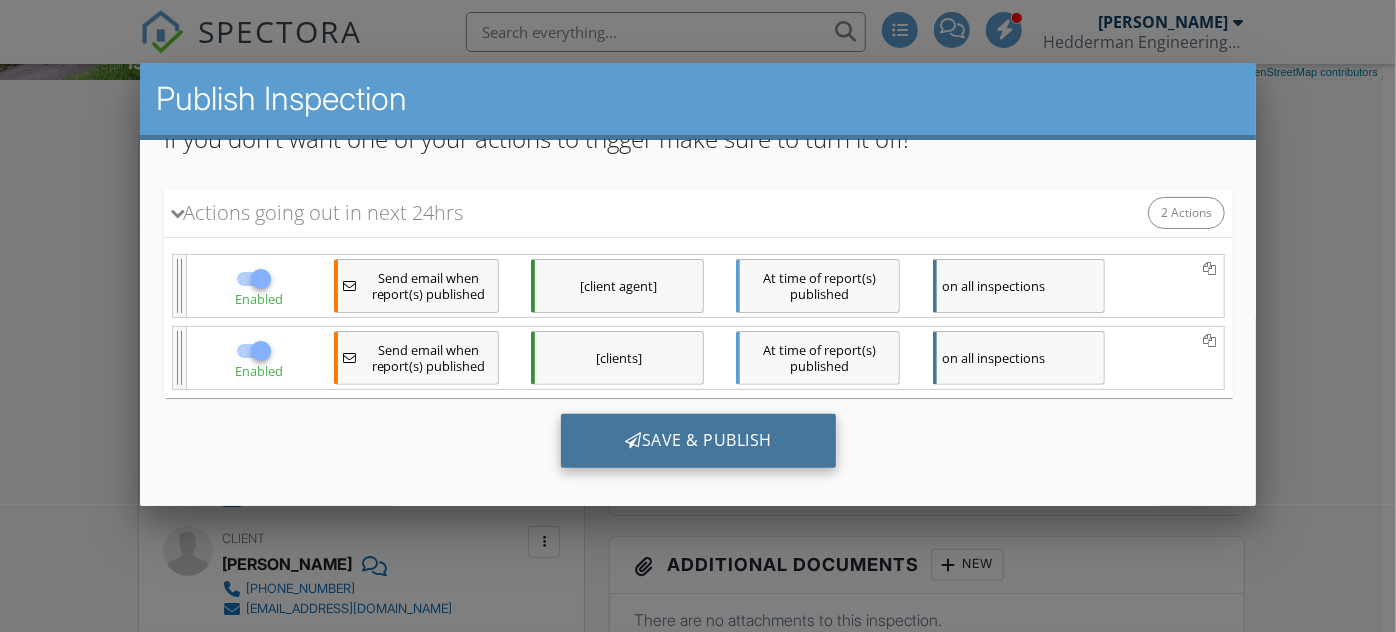 click on "Save & Publish" at bounding box center [697, 441] 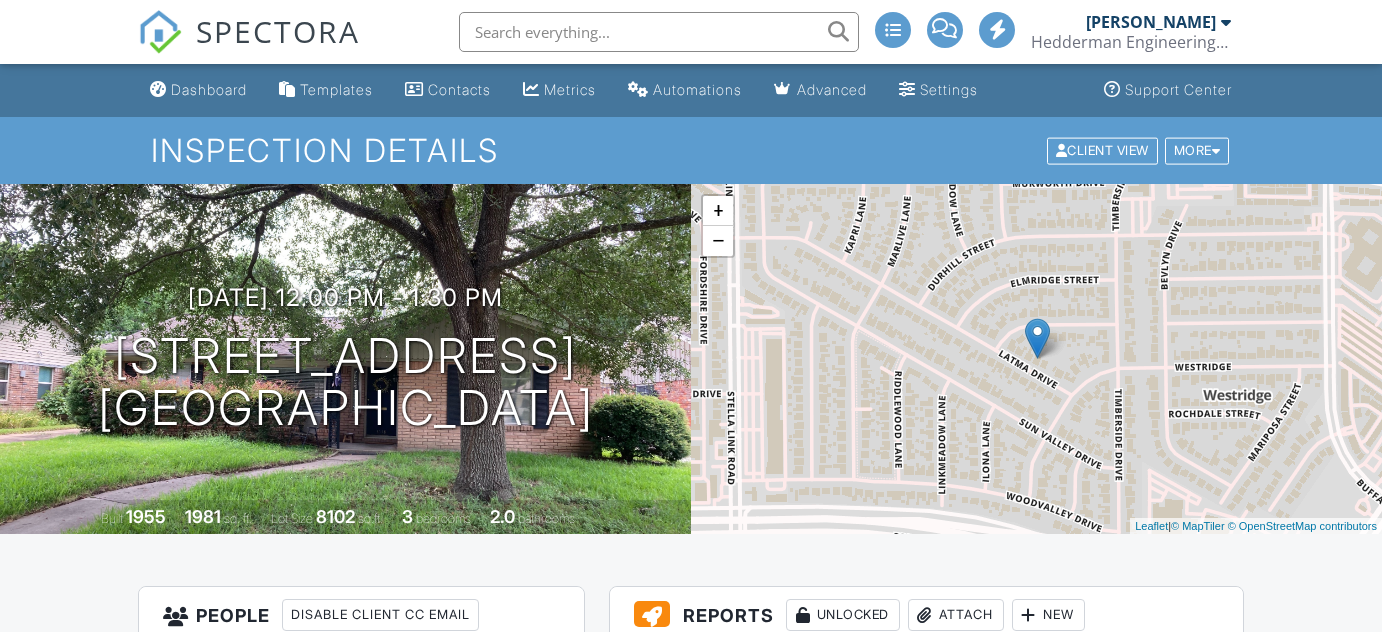 scroll, scrollTop: 0, scrollLeft: 0, axis: both 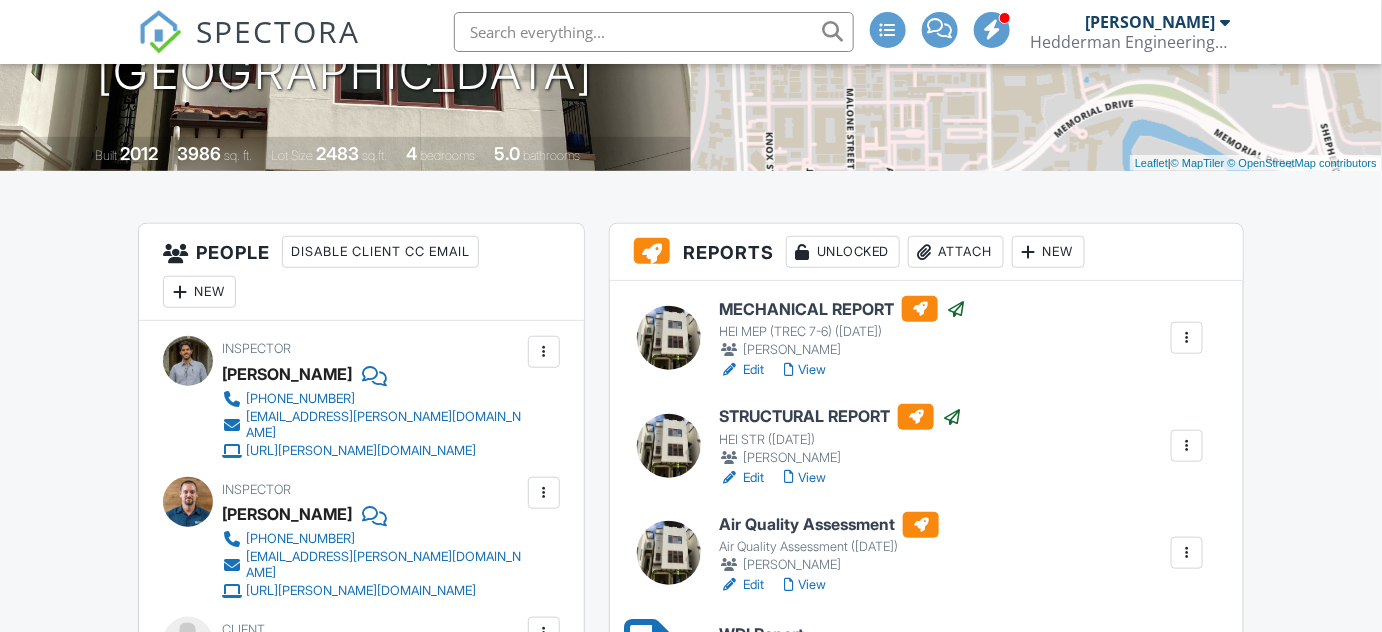 click on "View" at bounding box center (805, 478) 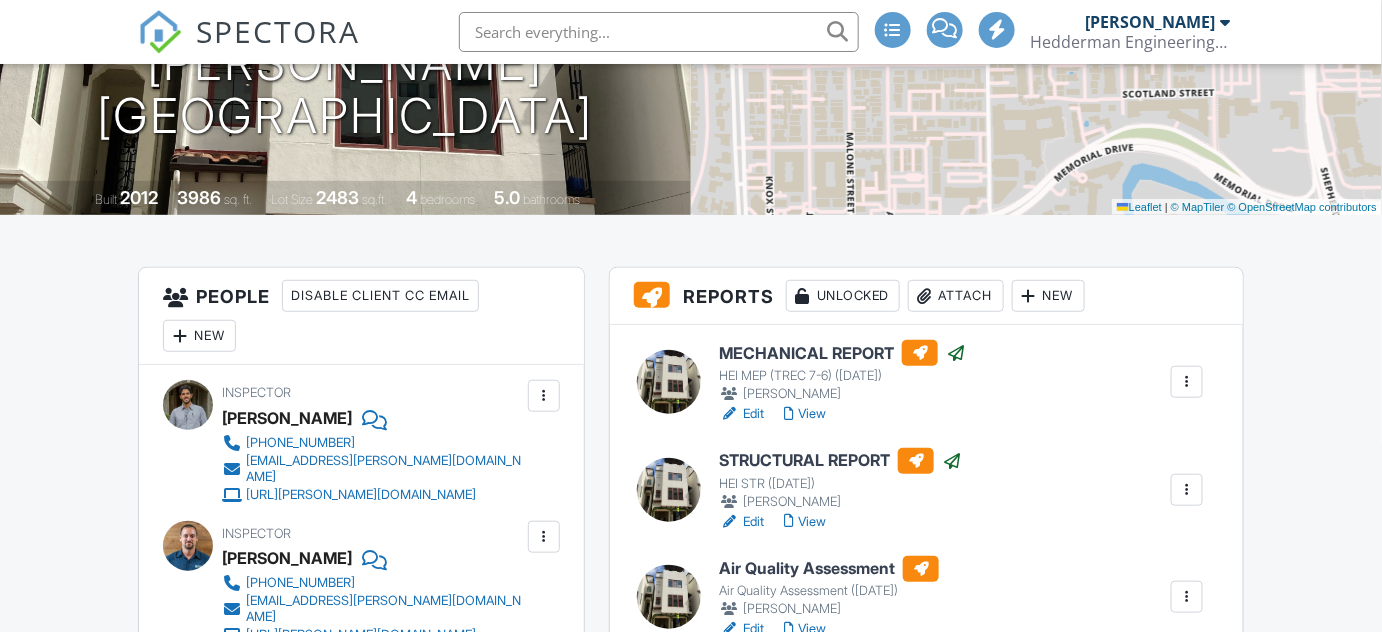scroll, scrollTop: 393, scrollLeft: 0, axis: vertical 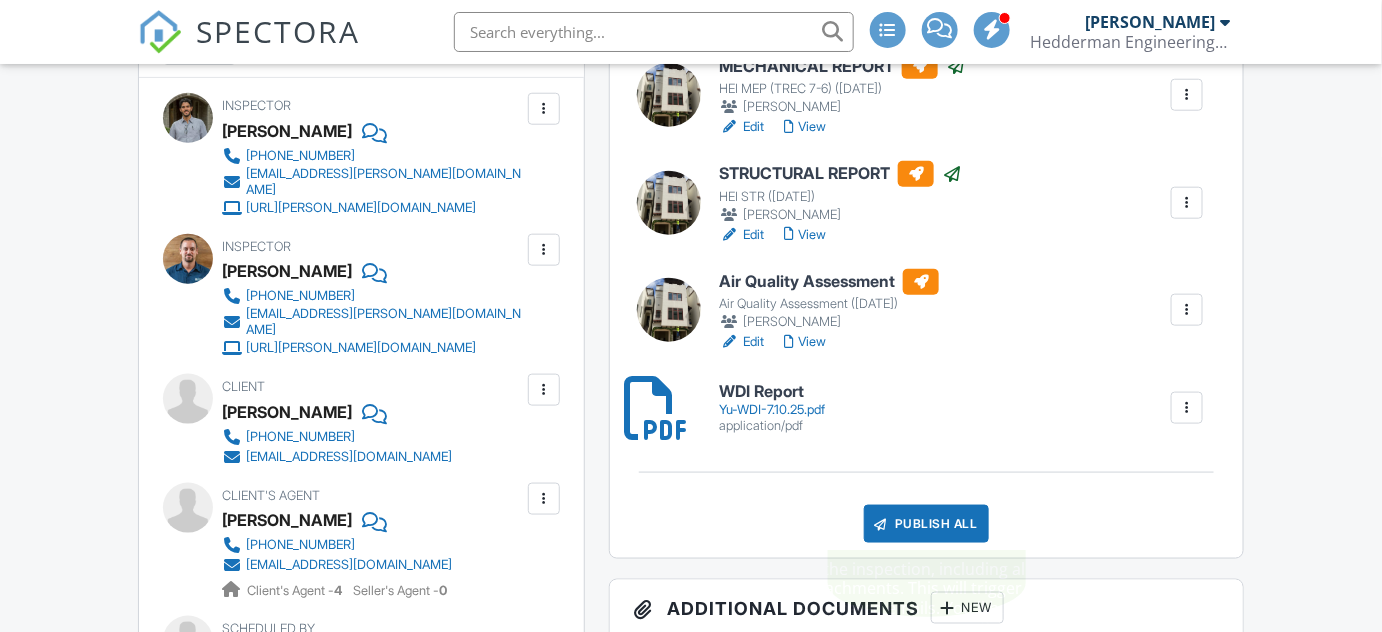 click on "Publish All" at bounding box center [926, 524] 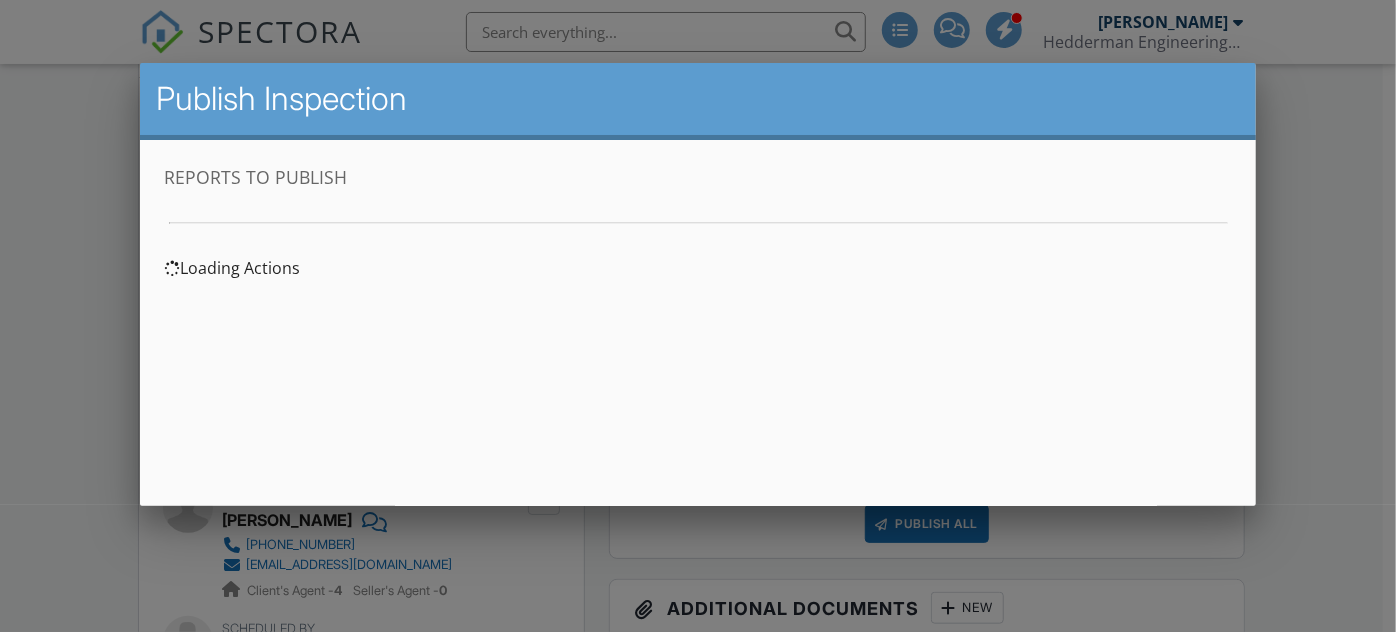 scroll, scrollTop: 0, scrollLeft: 0, axis: both 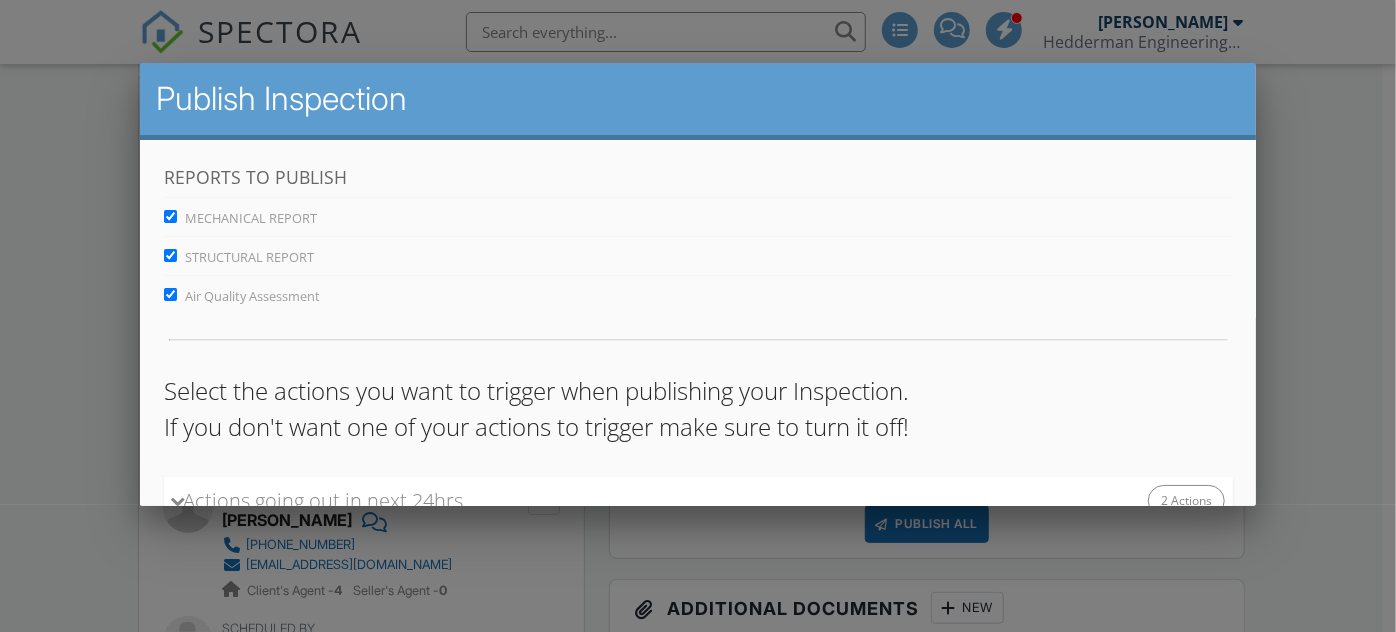 click on "Air Quality Assessment" at bounding box center (241, 296) 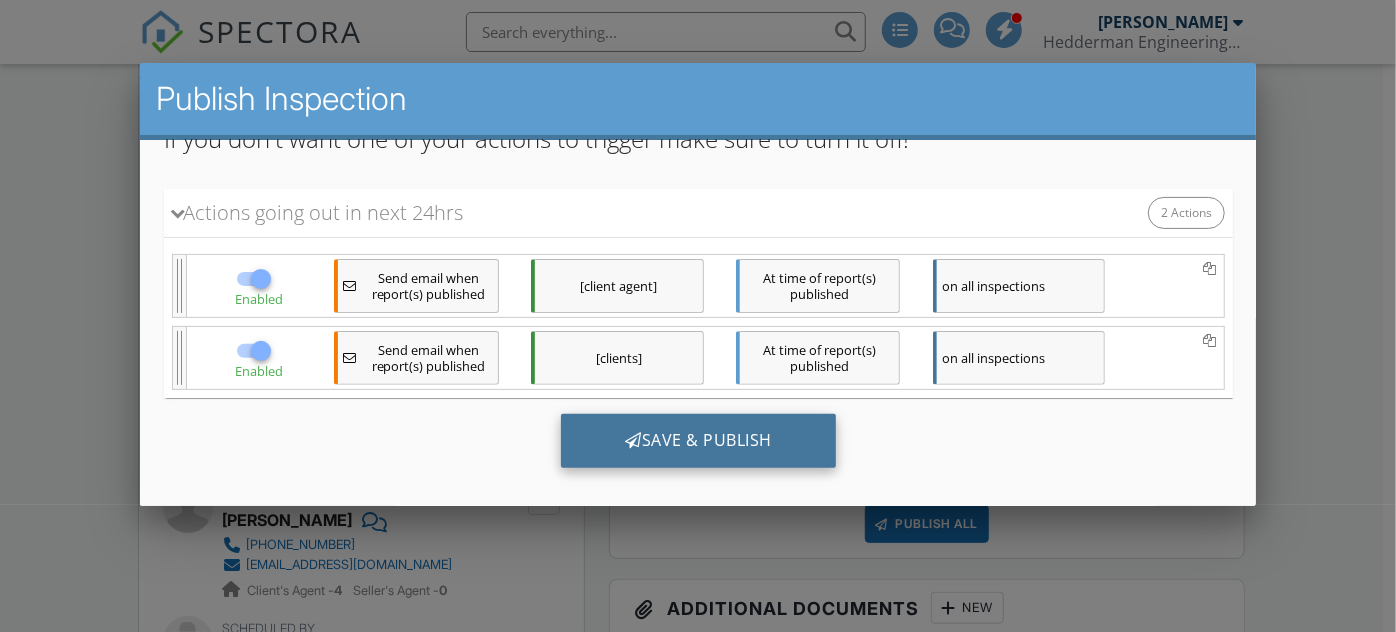 scroll, scrollTop: 288, scrollLeft: 0, axis: vertical 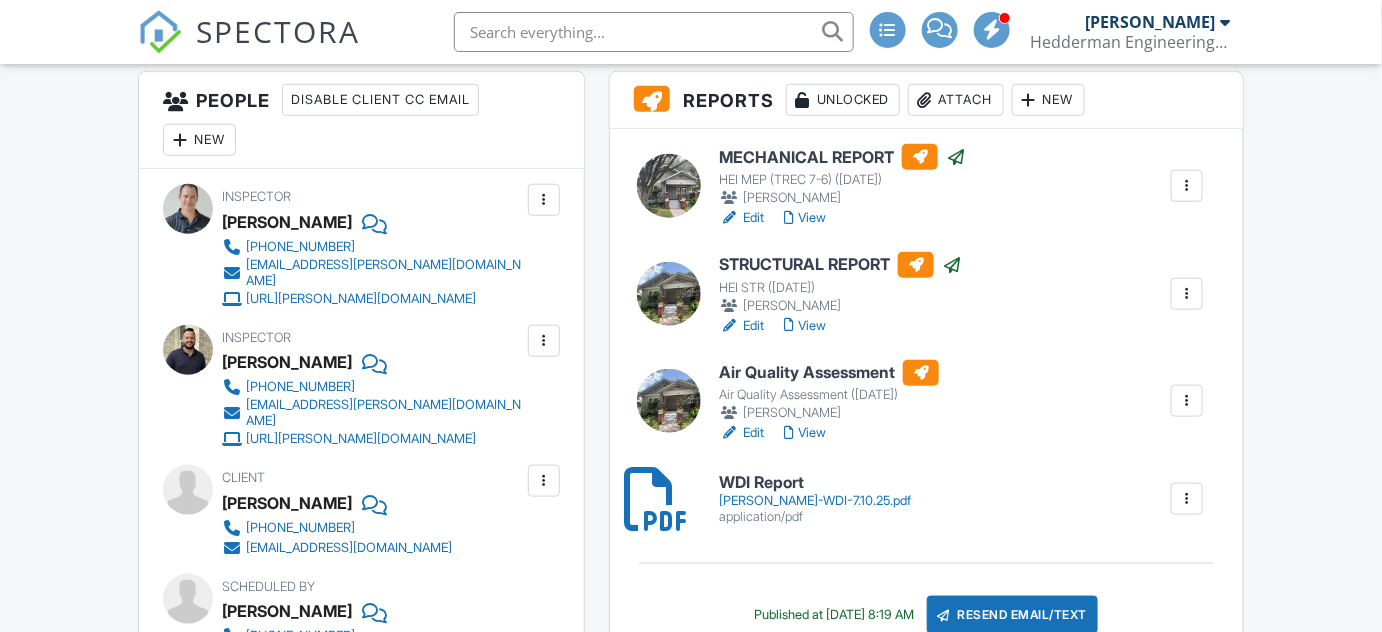 click on "View" at bounding box center (805, 326) 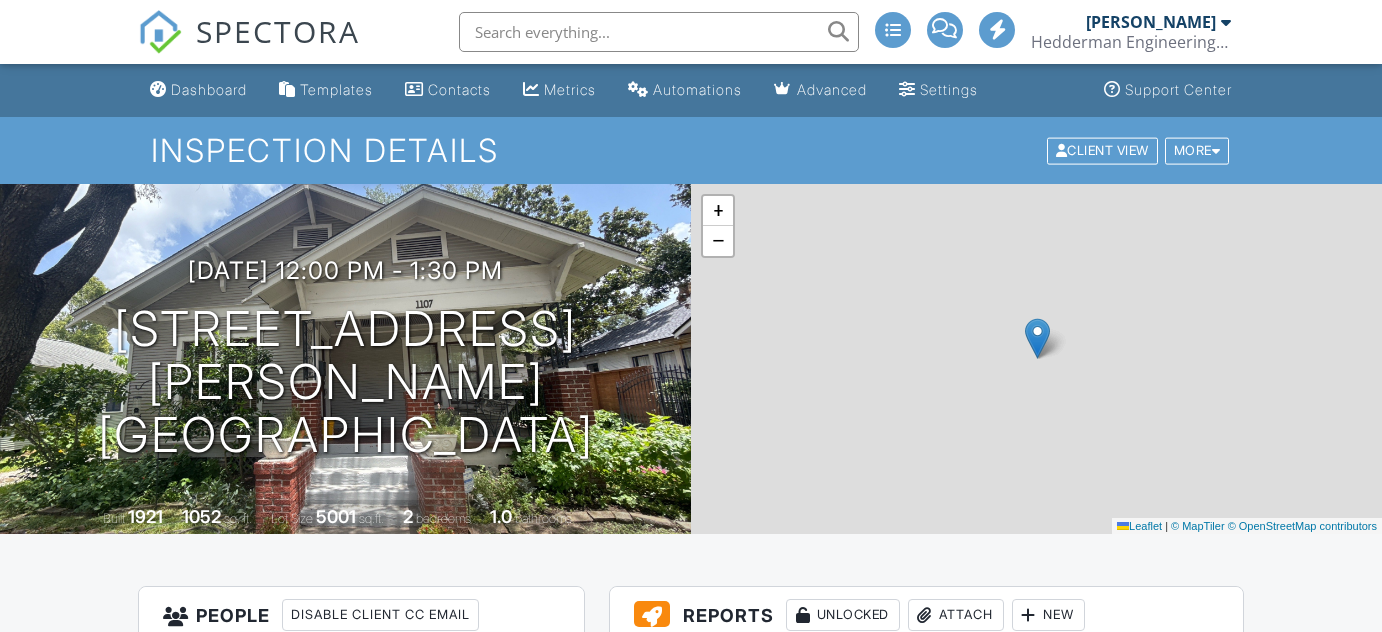 scroll, scrollTop: 0, scrollLeft: 0, axis: both 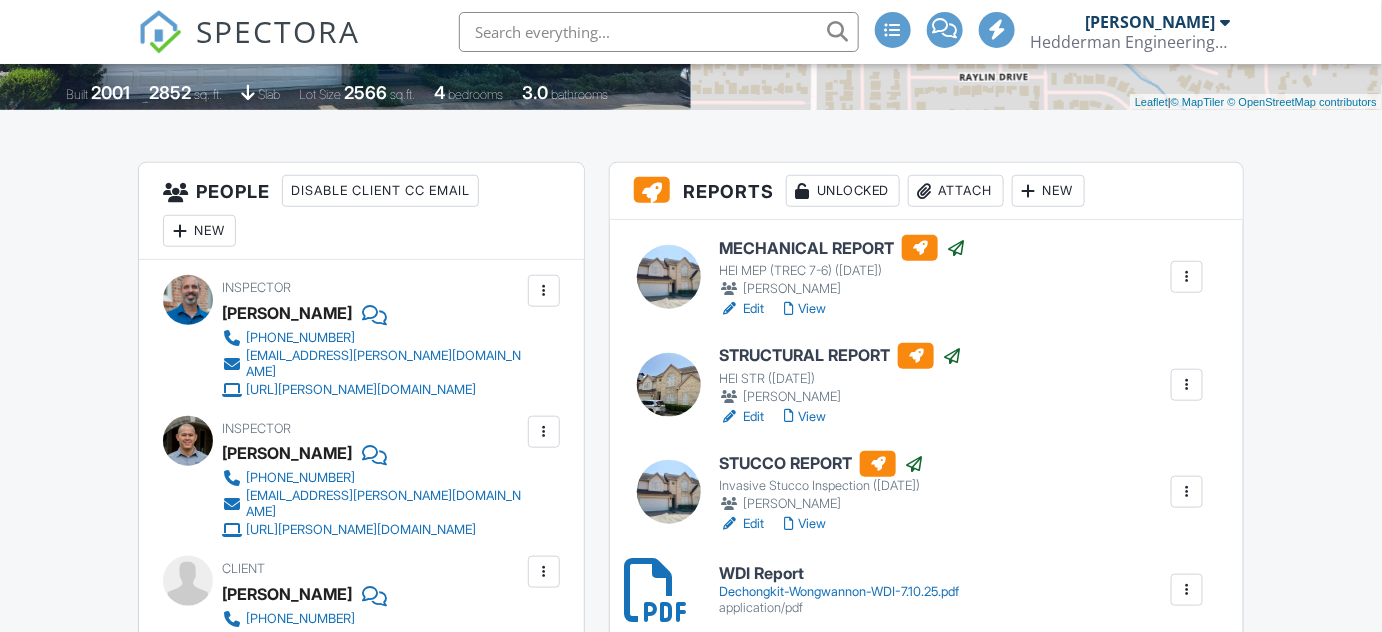 click on "View" at bounding box center [805, 524] 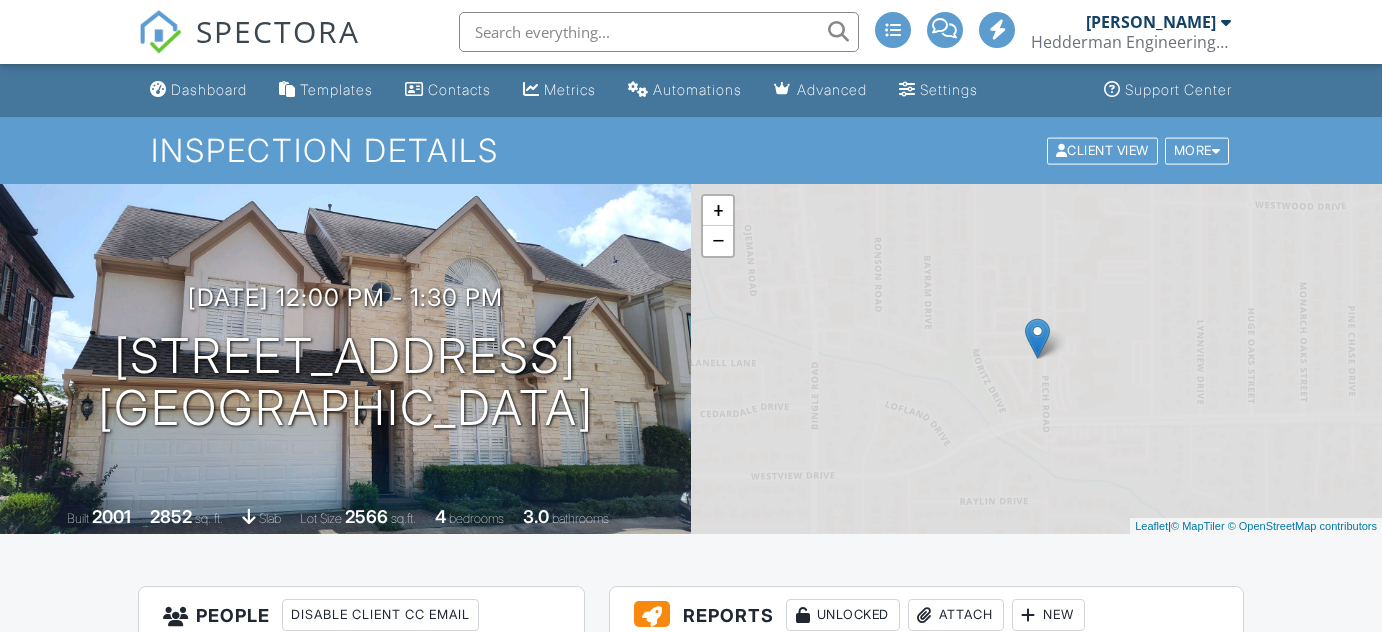 scroll, scrollTop: 0, scrollLeft: 0, axis: both 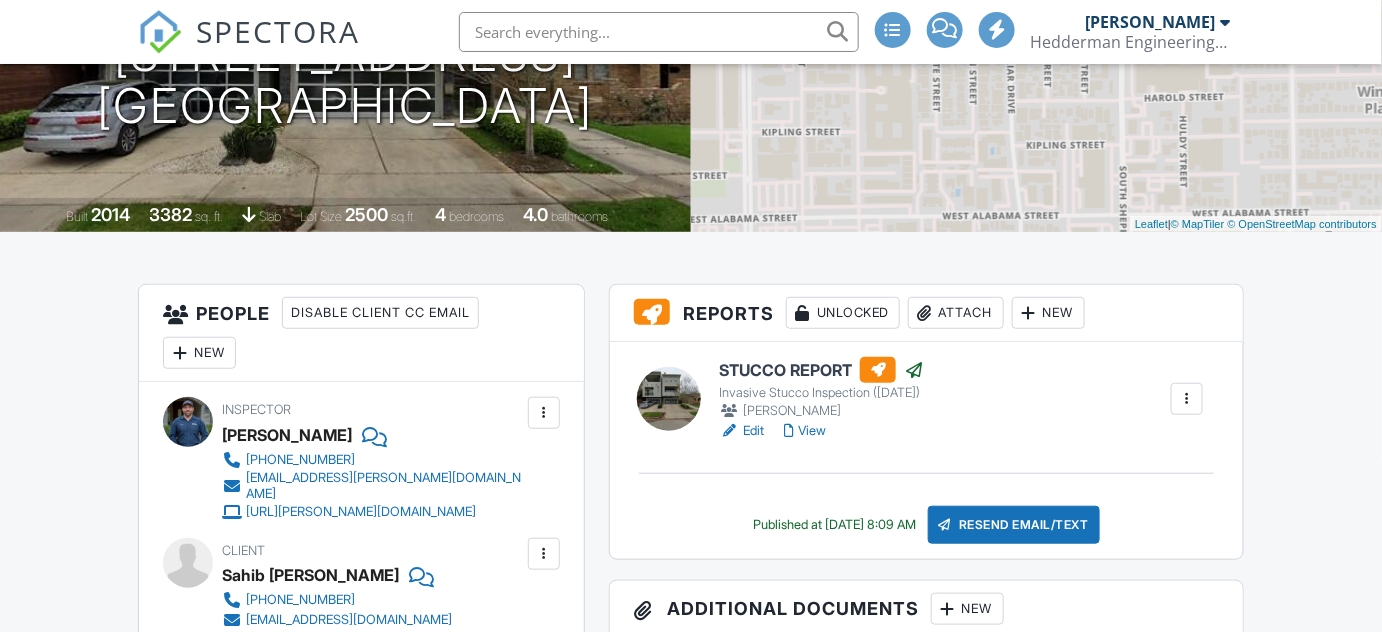 click on "View" at bounding box center (805, 431) 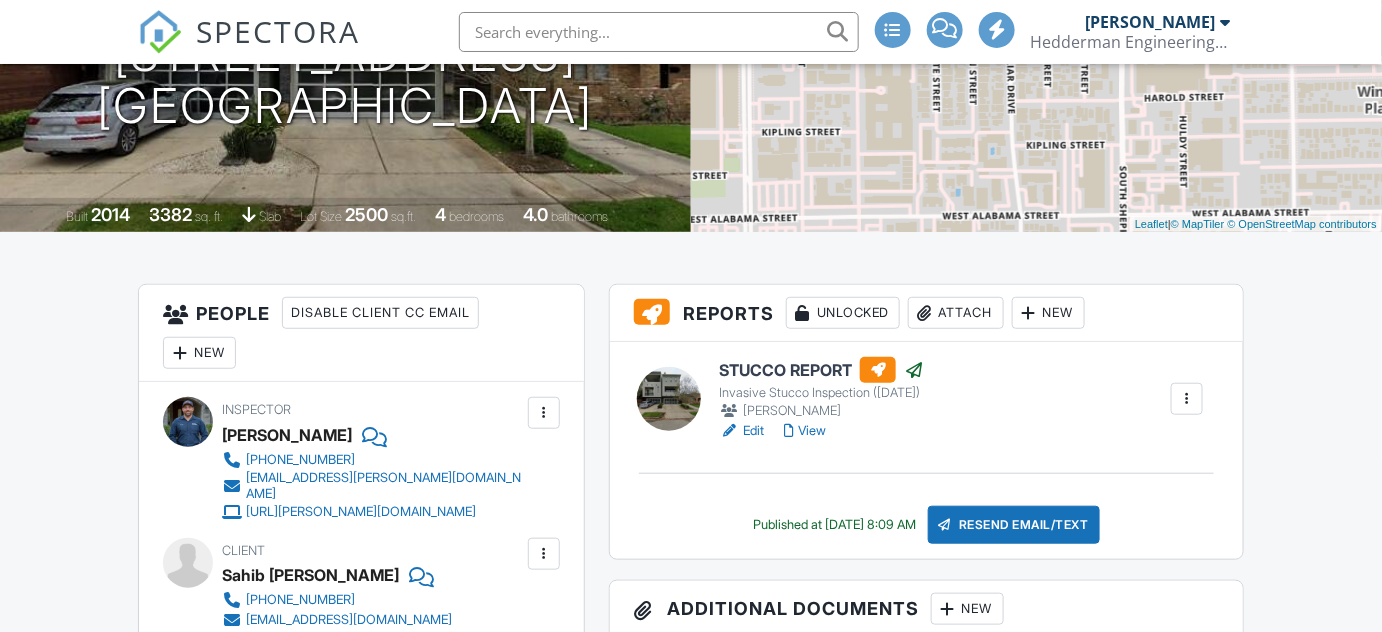 scroll, scrollTop: 302, scrollLeft: 0, axis: vertical 